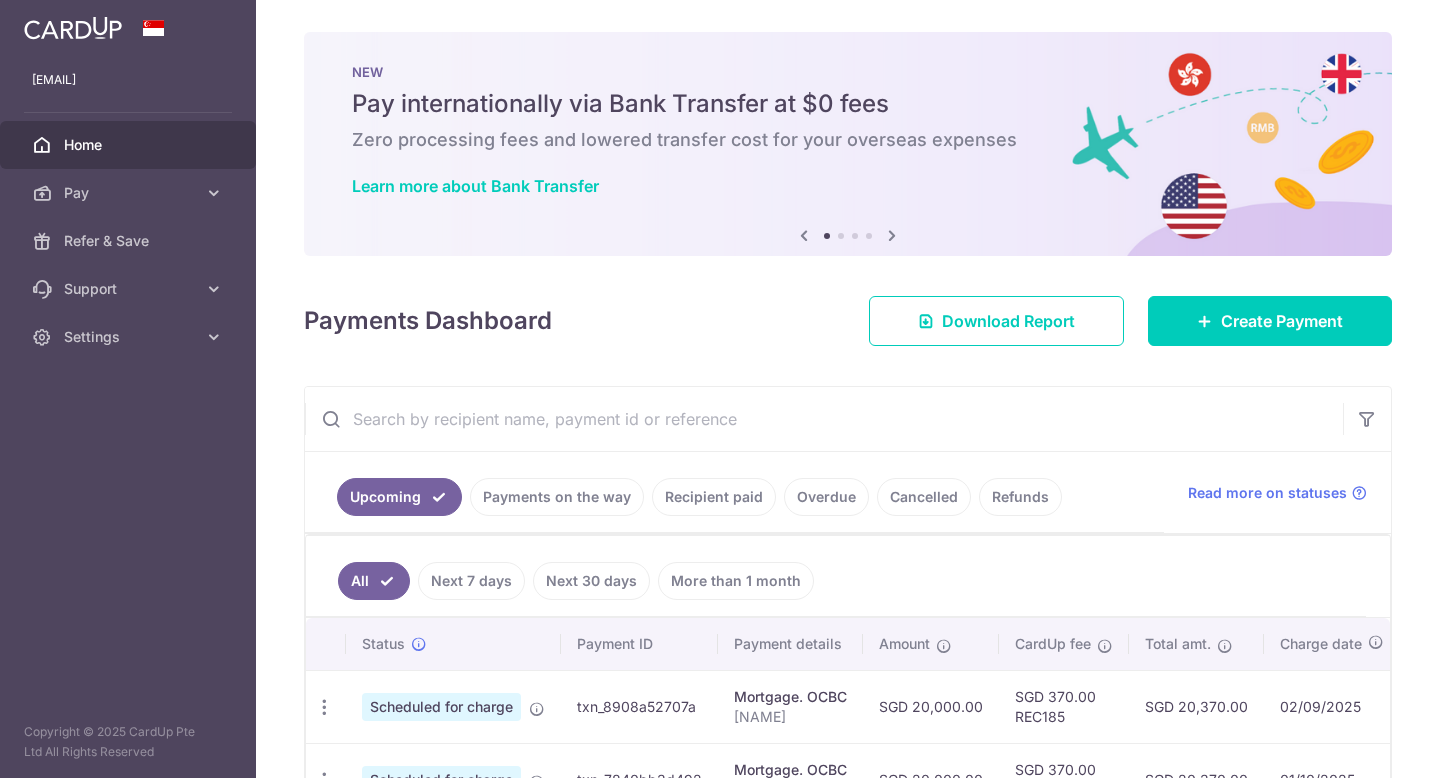 scroll, scrollTop: 0, scrollLeft: 0, axis: both 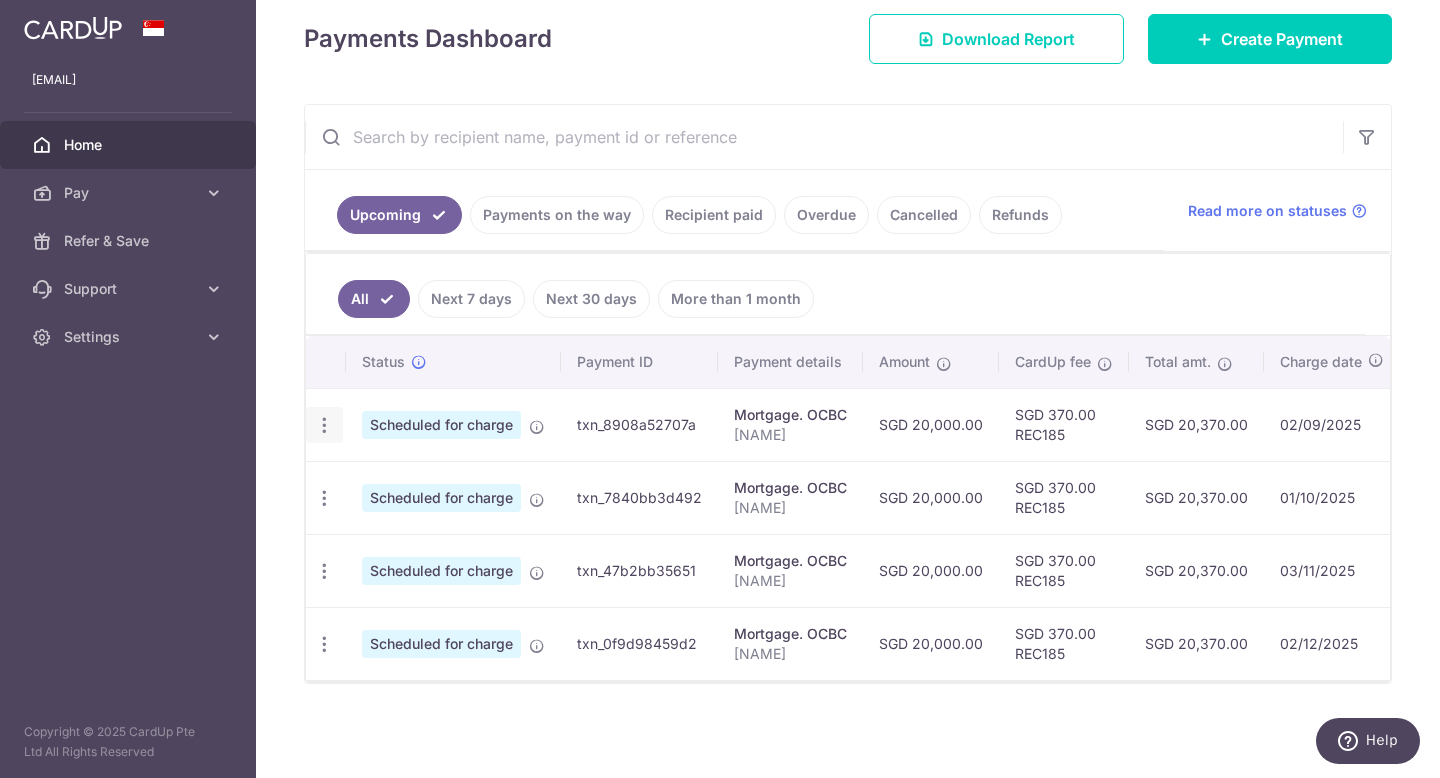 click on "Update payment
Cancel payment
Upload doc" at bounding box center [324, 425] 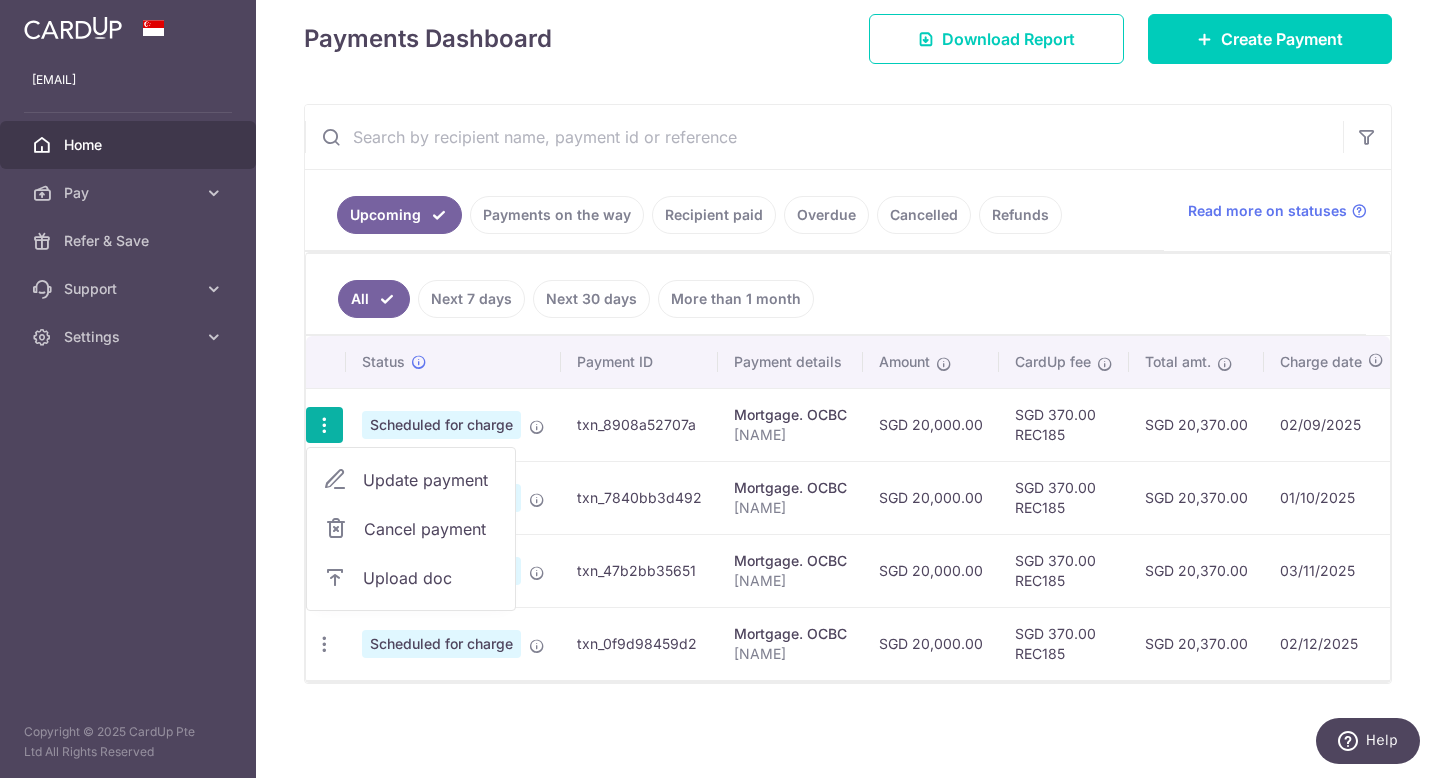 click on "Update payment" at bounding box center (431, 480) 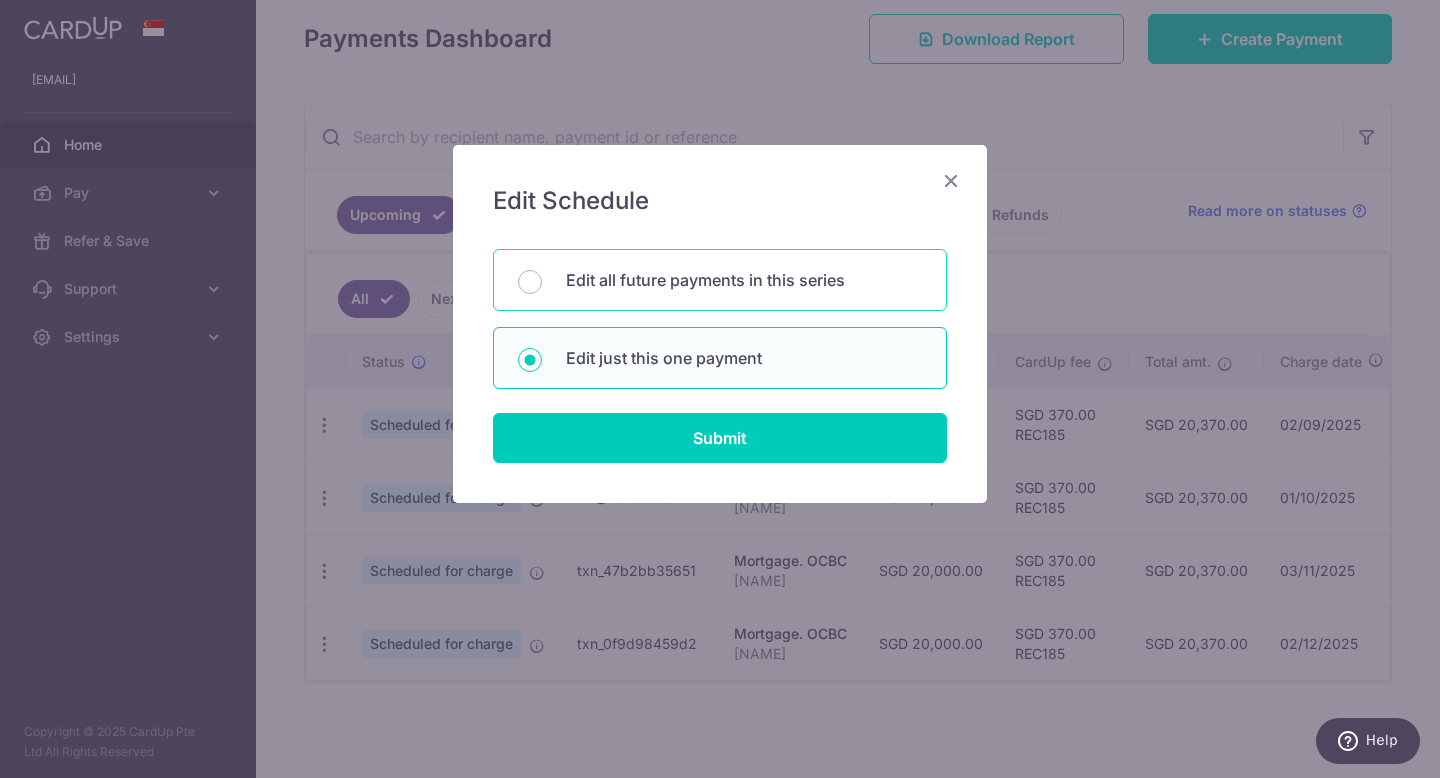 click on "Edit all future payments in this series" at bounding box center [744, 280] 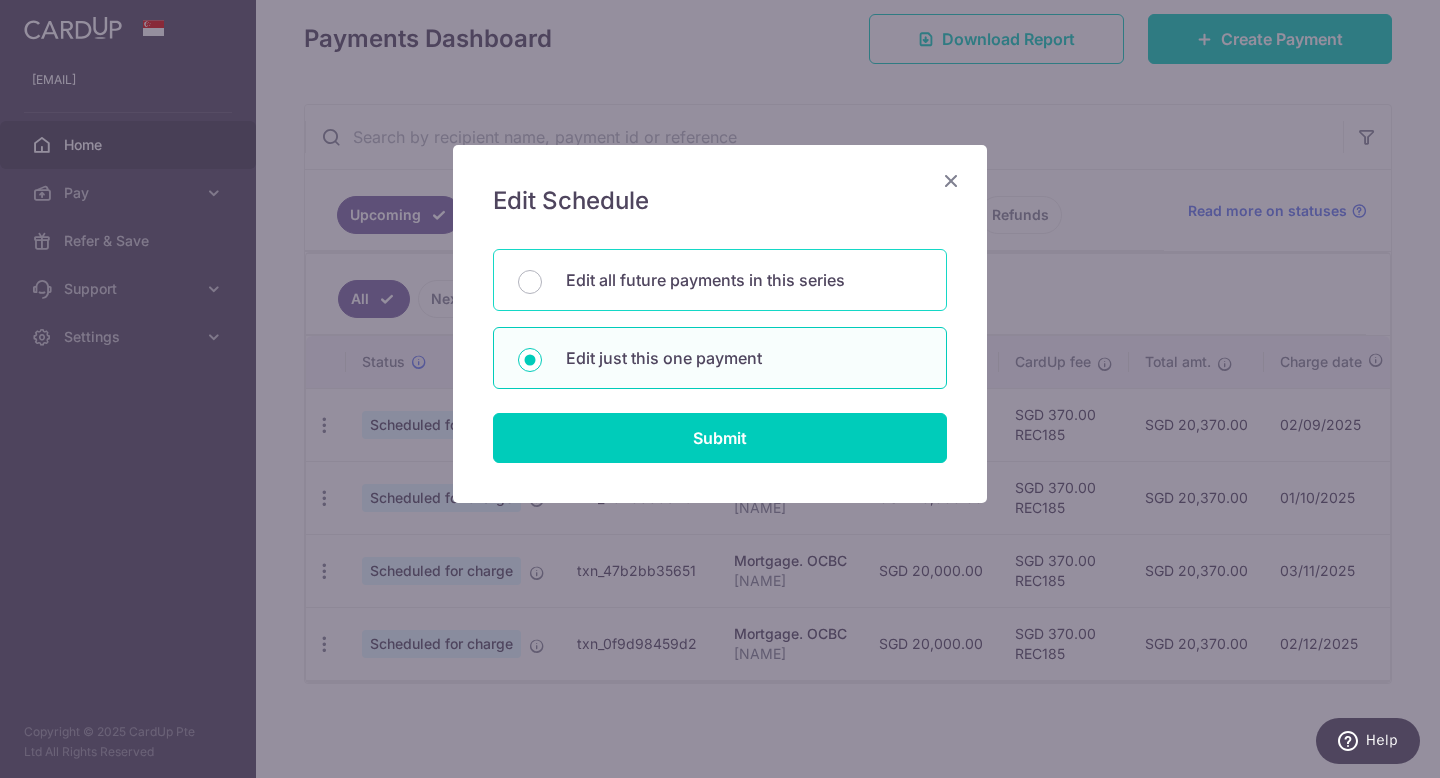 click on "Edit all future payments in this series" at bounding box center [530, 282] 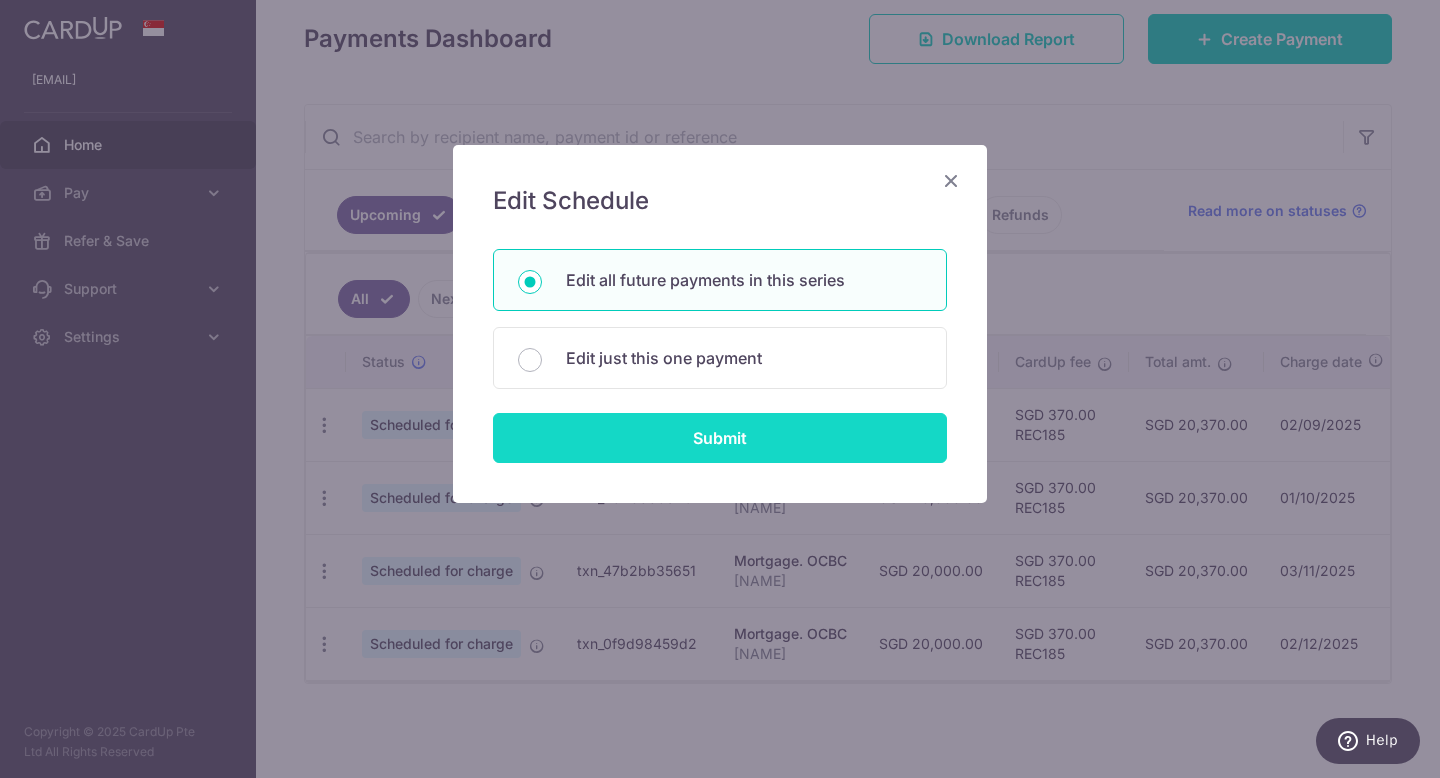 click on "Submit" at bounding box center [720, 438] 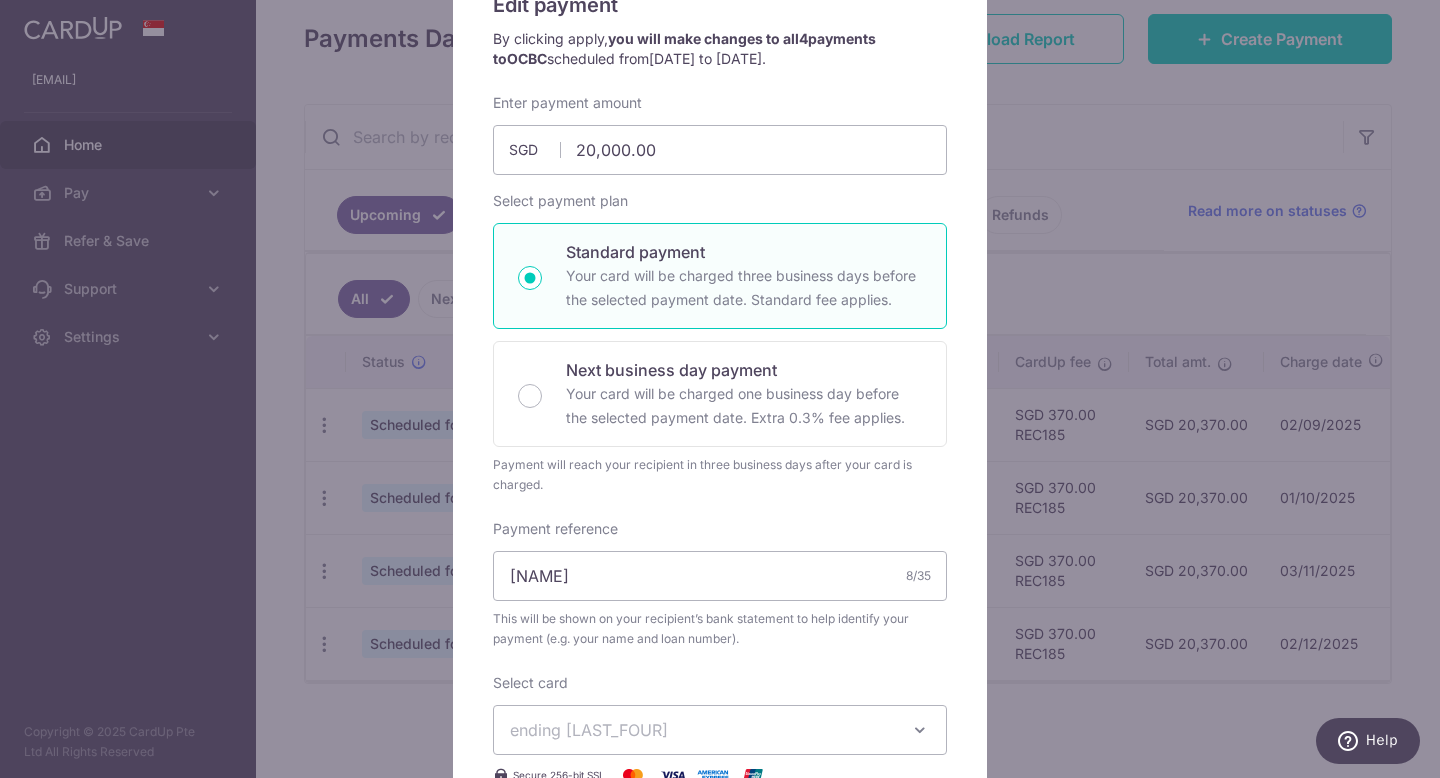 scroll, scrollTop: 39, scrollLeft: 0, axis: vertical 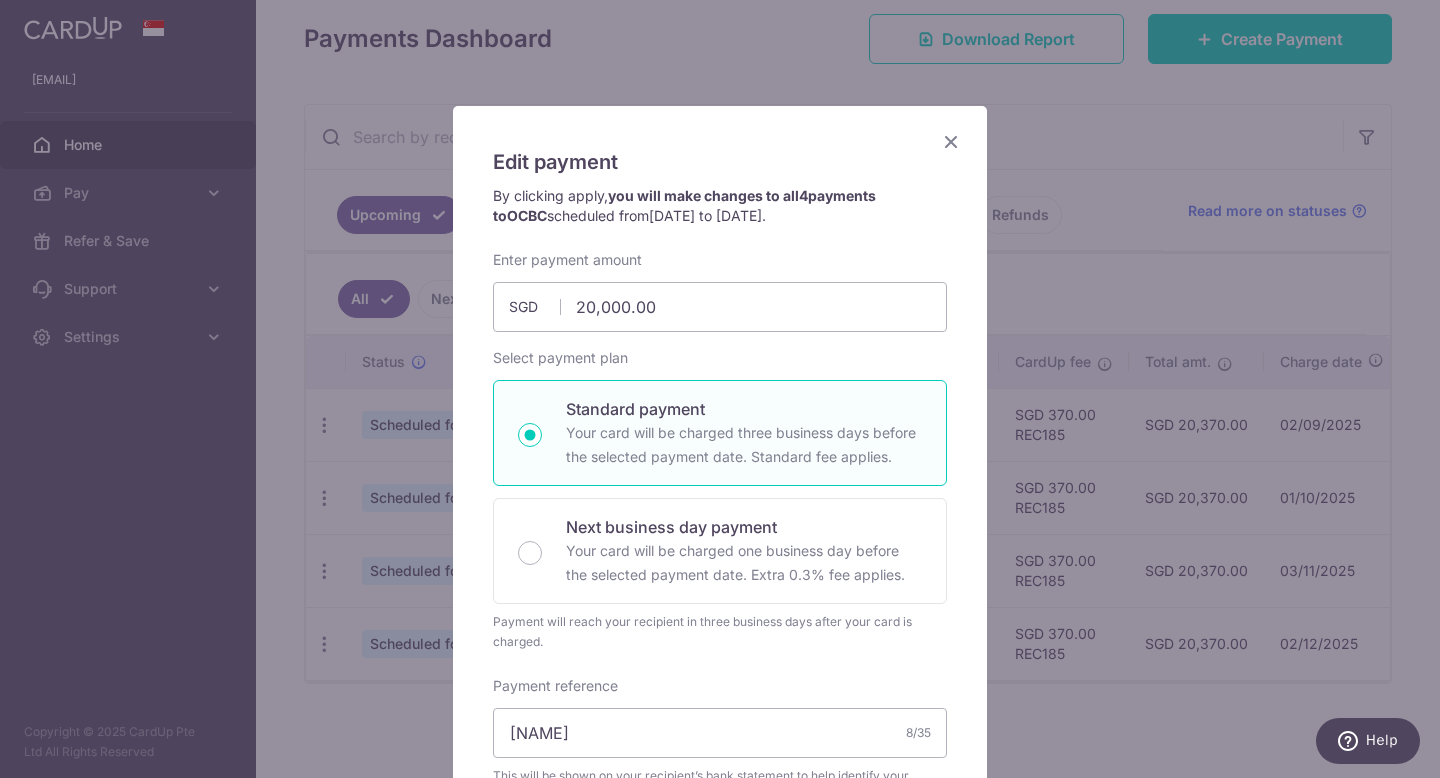 click at bounding box center [951, 141] 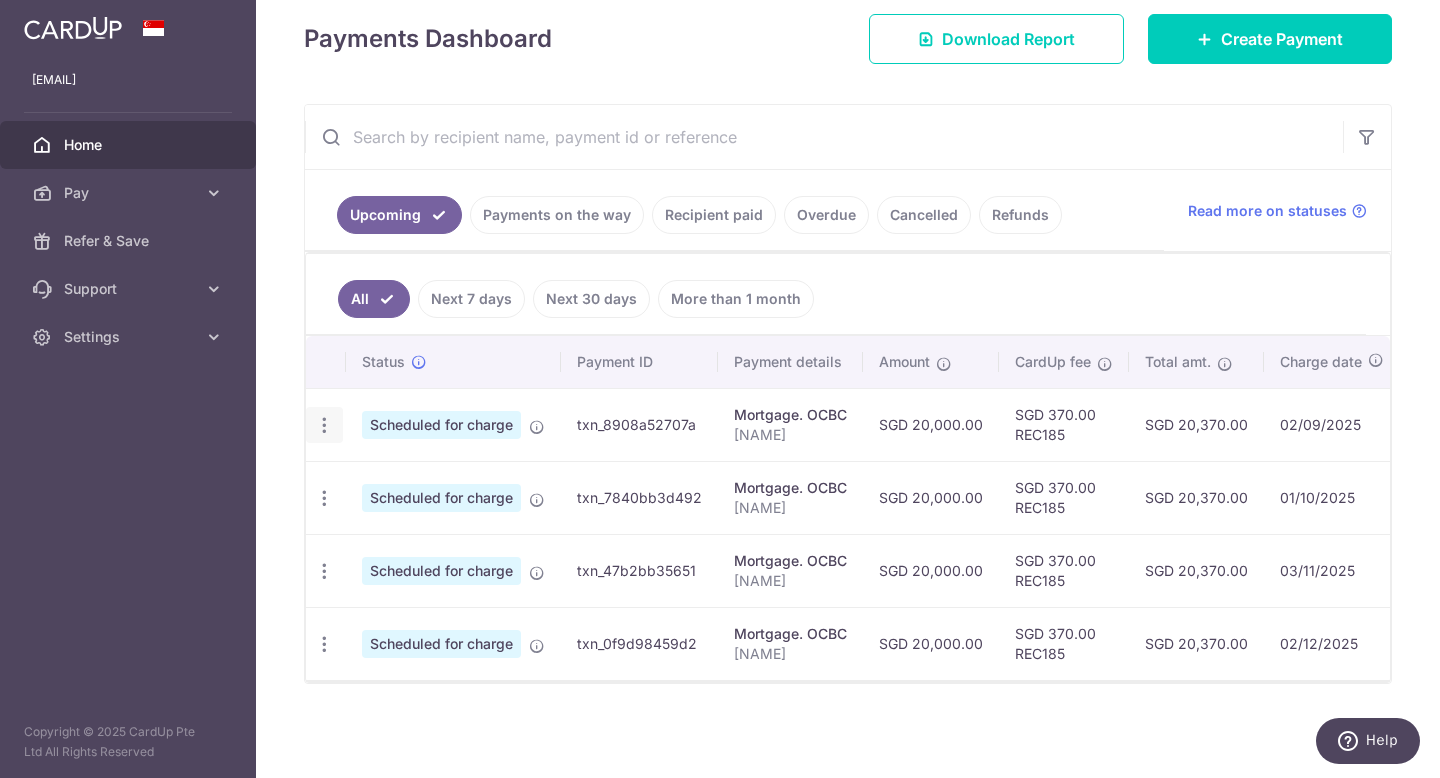 click at bounding box center (324, 425) 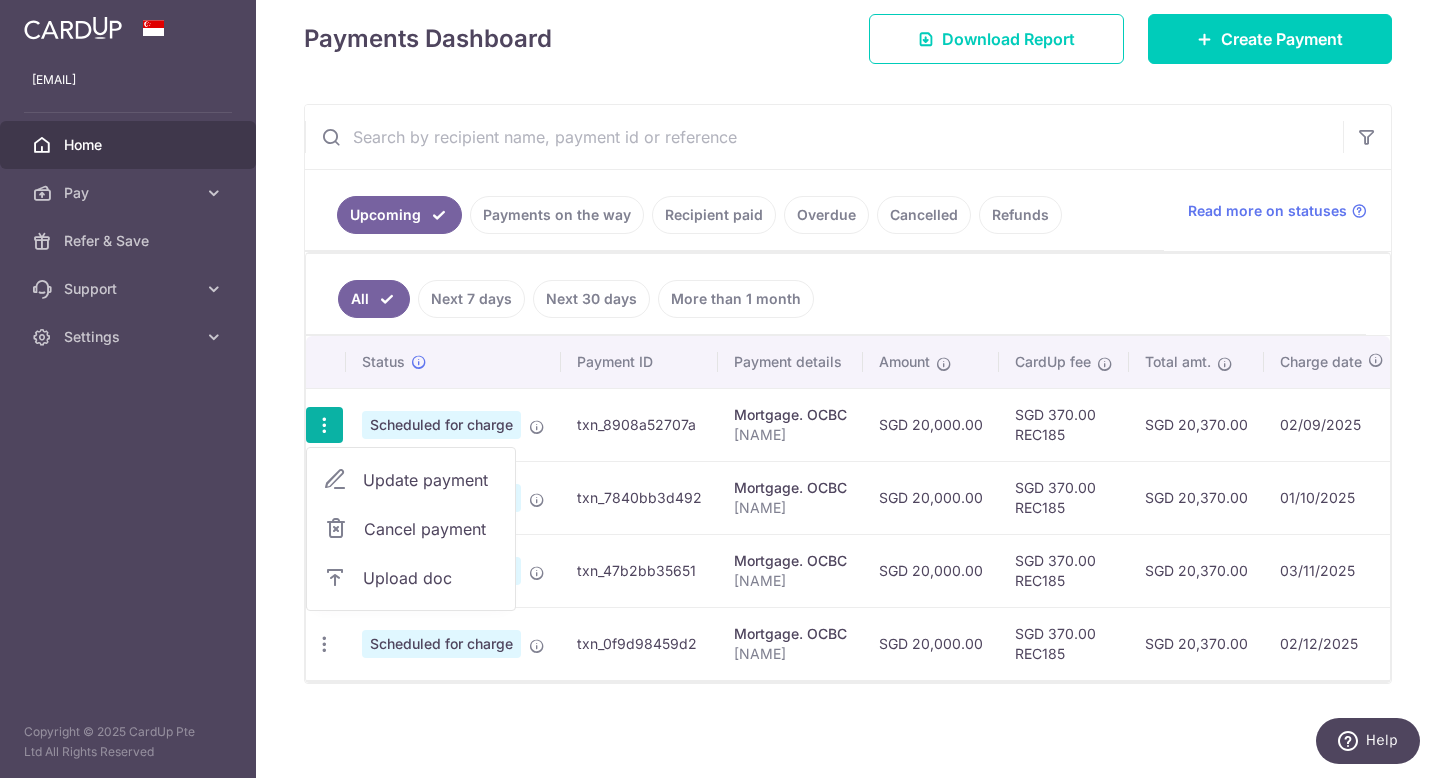 click on "Update payment" at bounding box center [431, 480] 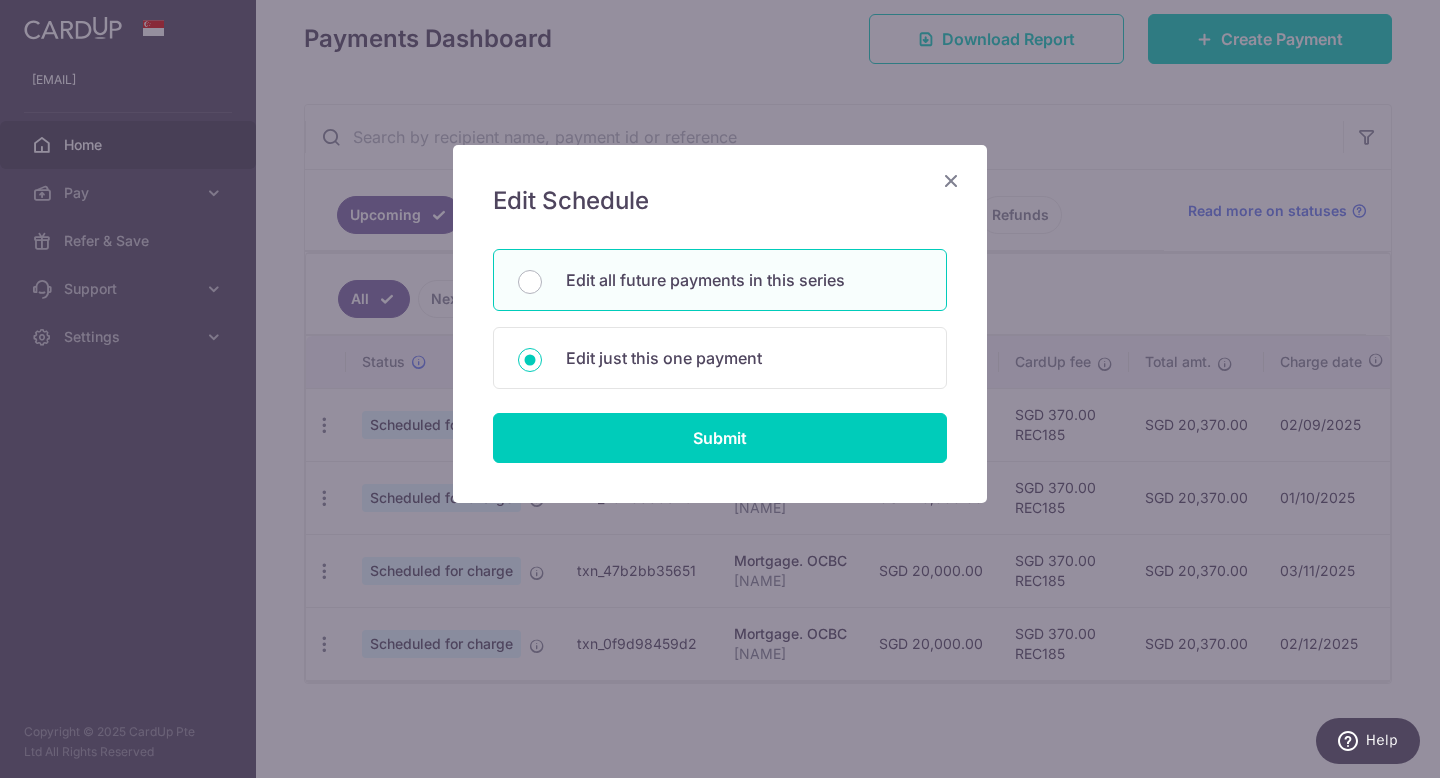 click on "Edit Schedule
You will be editing all 4 payments to OCBC scheduled from 06/09/2025 to 06/12/2025.
Edit all future payments in this series
Edit just this one payment
Submit" at bounding box center [720, 324] 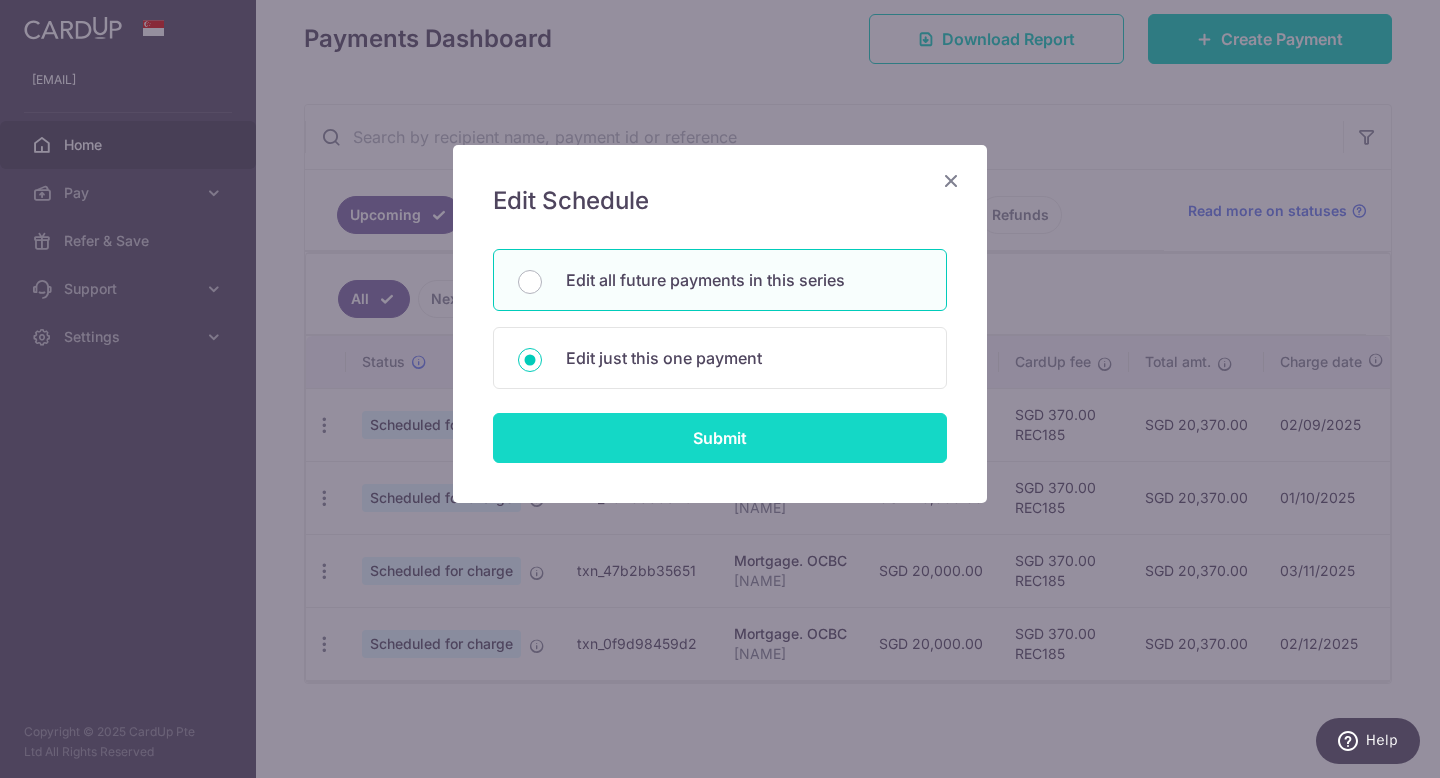 click on "Submit" at bounding box center (720, 438) 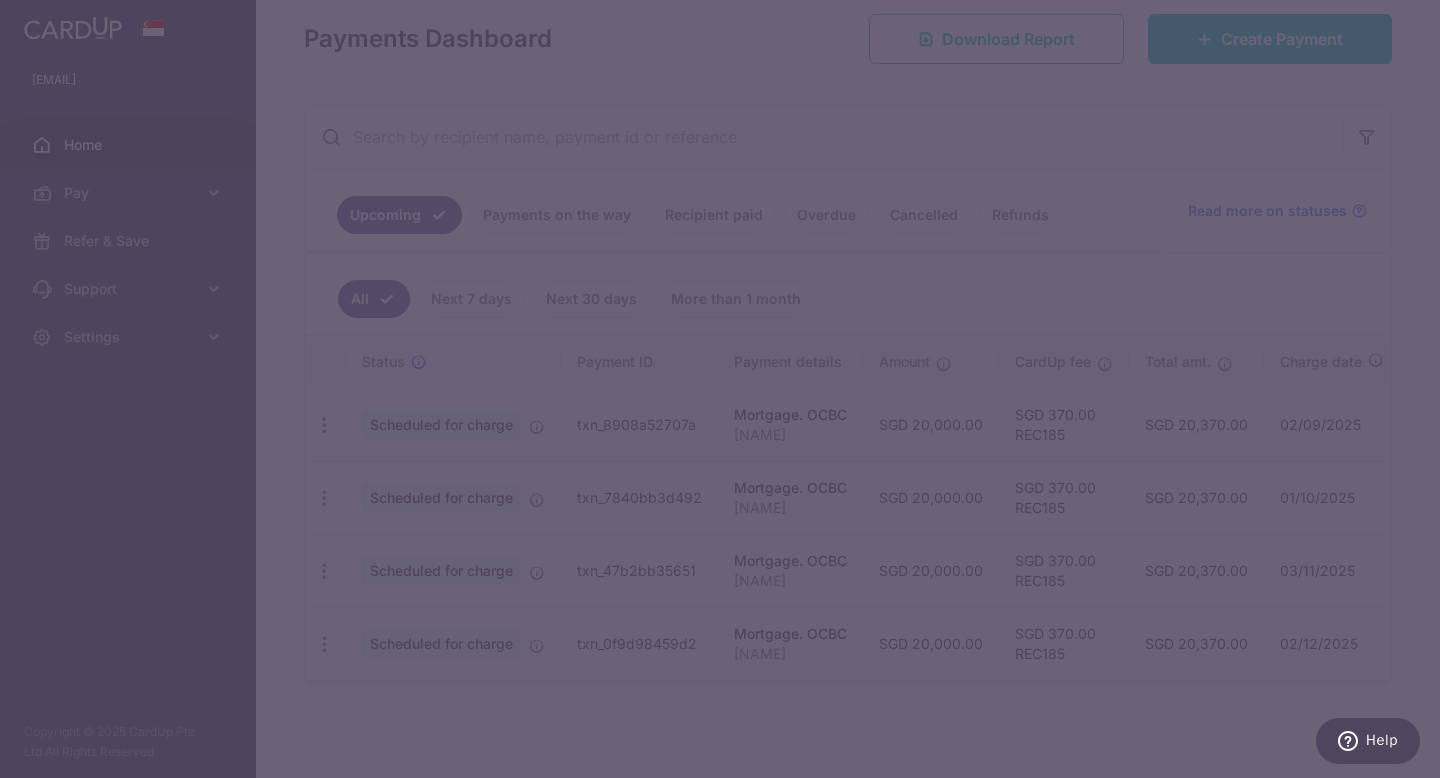 scroll, scrollTop: 0, scrollLeft: 0, axis: both 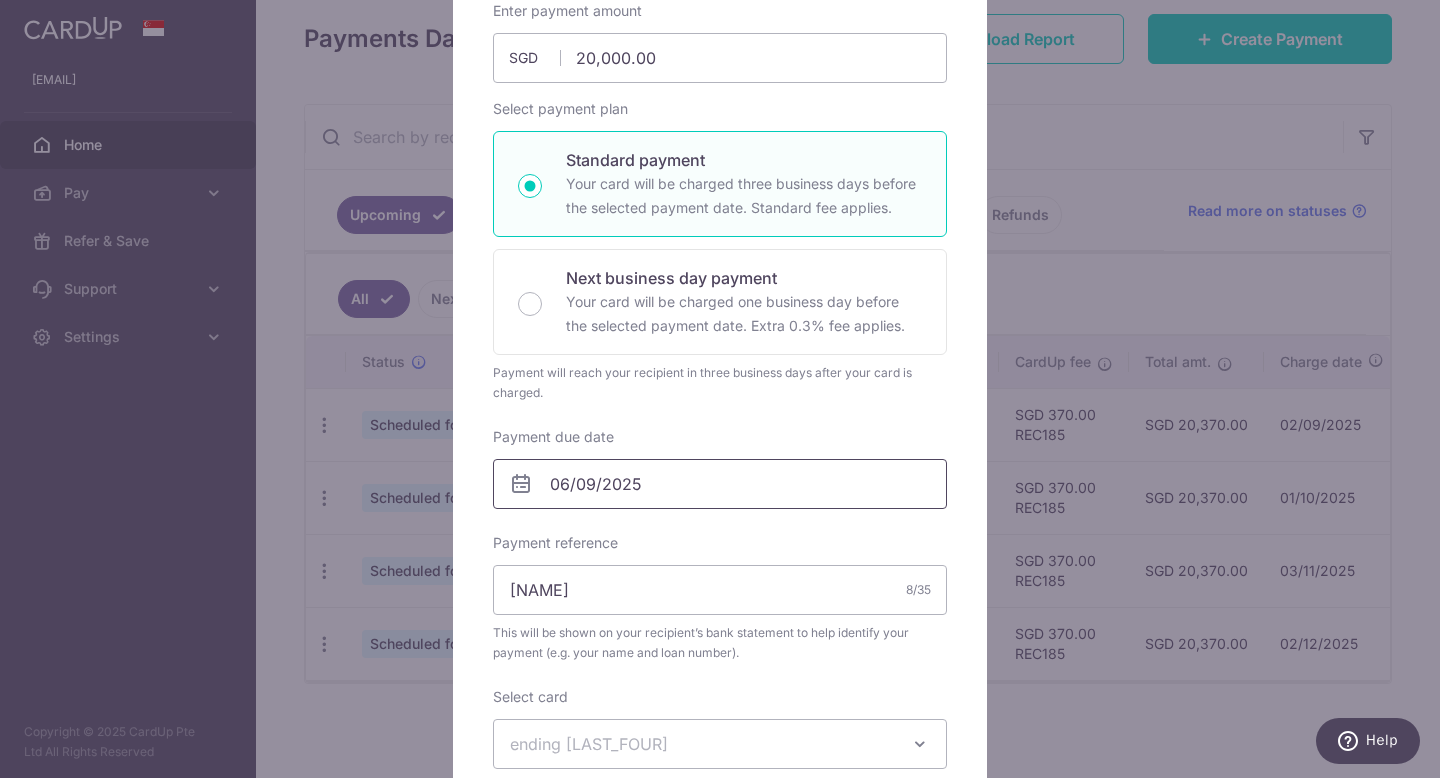 click on "06/09/2025" at bounding box center [720, 484] 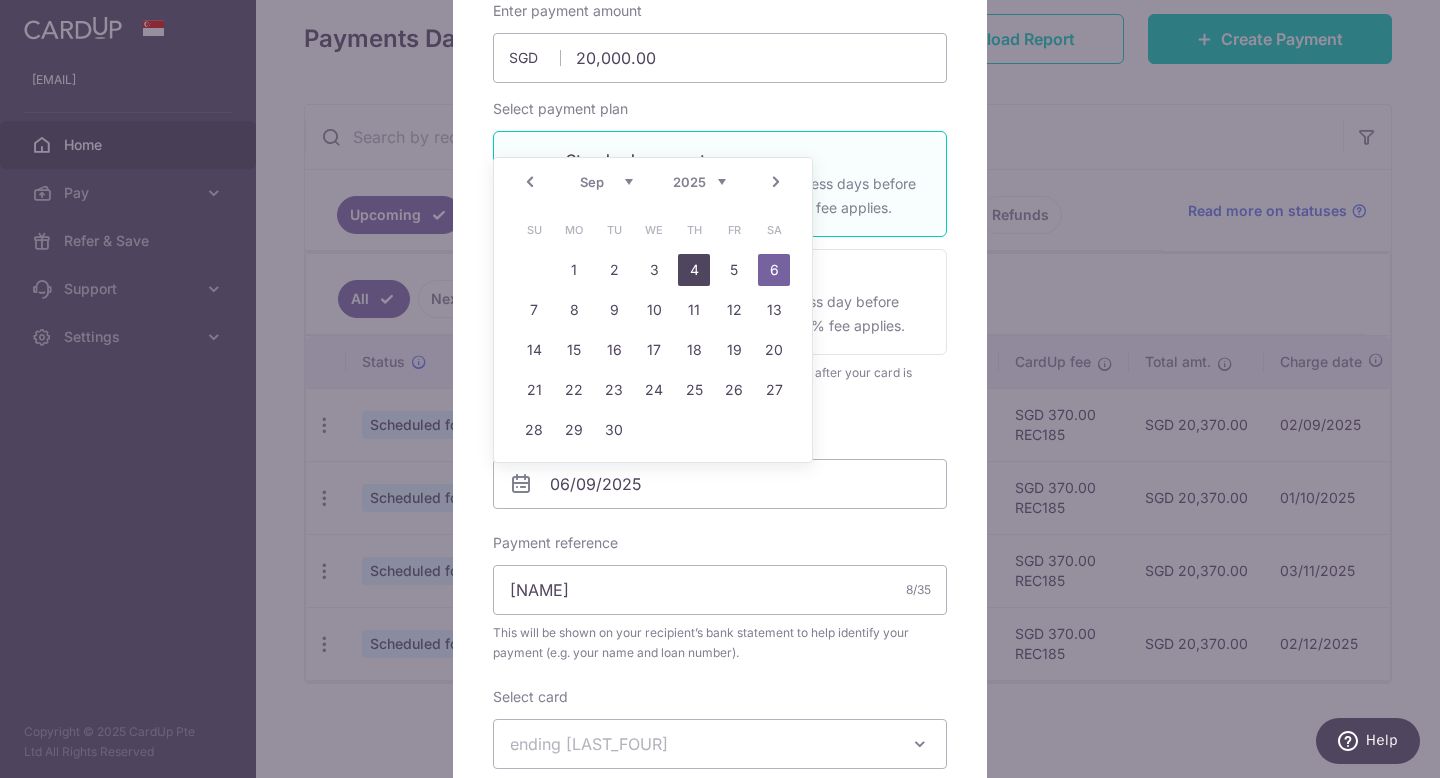 click on "4" at bounding box center [694, 270] 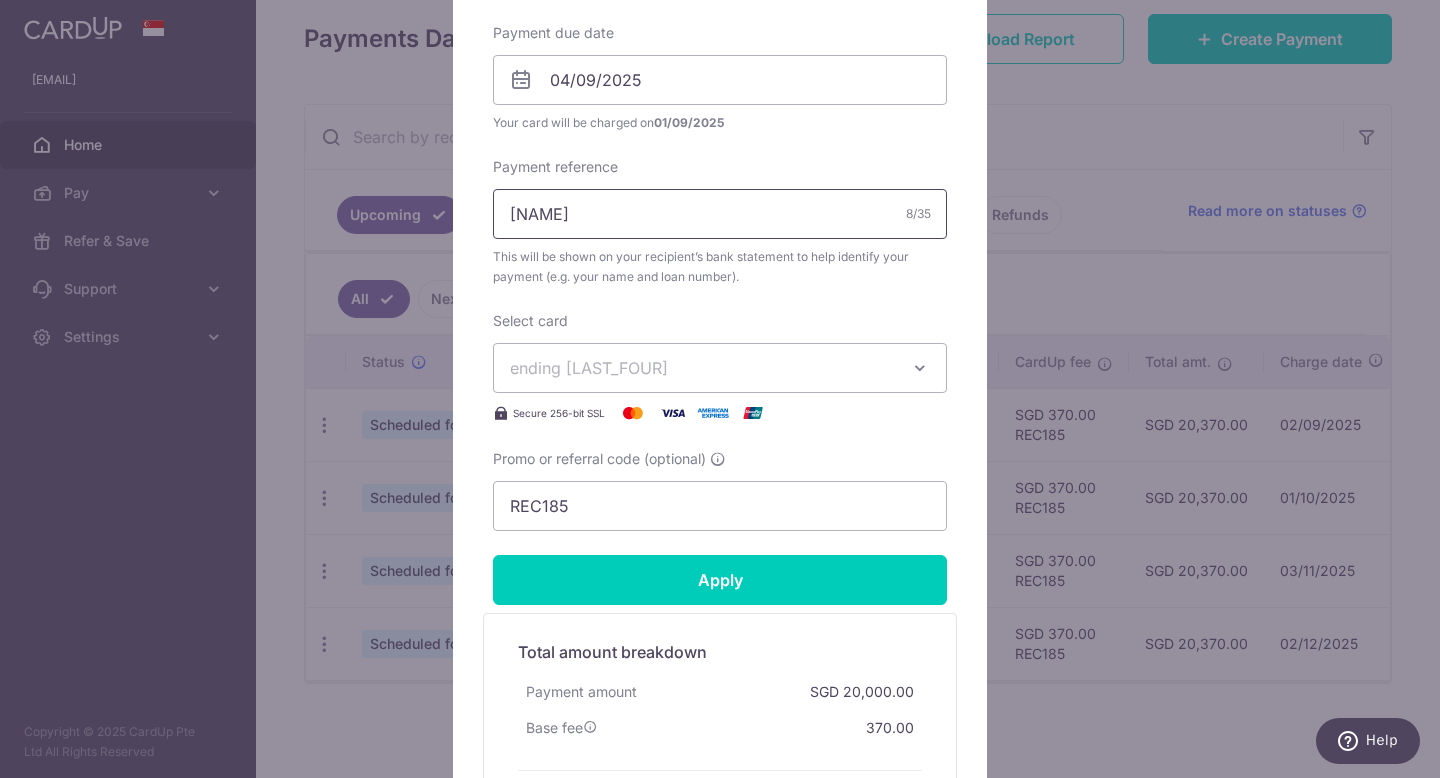 scroll, scrollTop: 752, scrollLeft: 0, axis: vertical 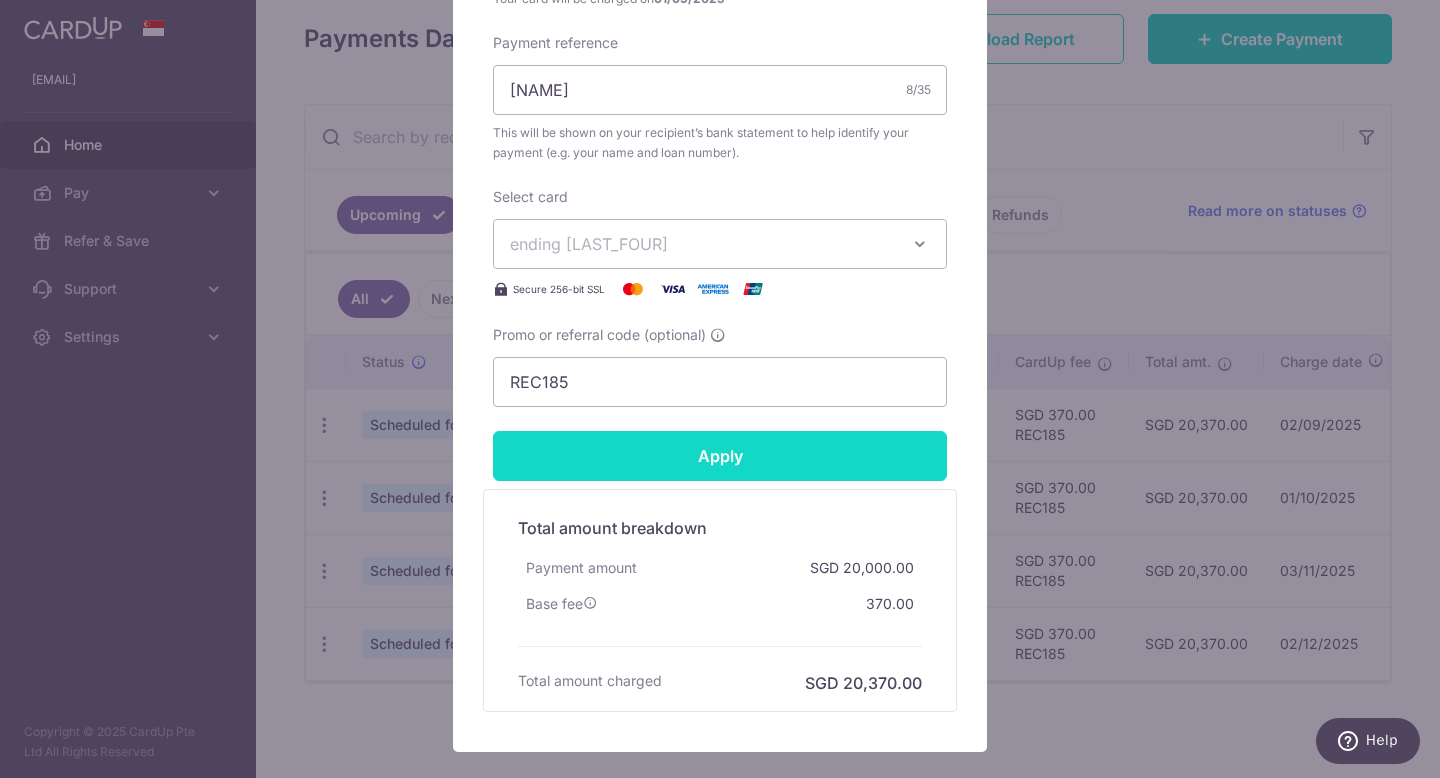 click on "Apply" at bounding box center [720, 456] 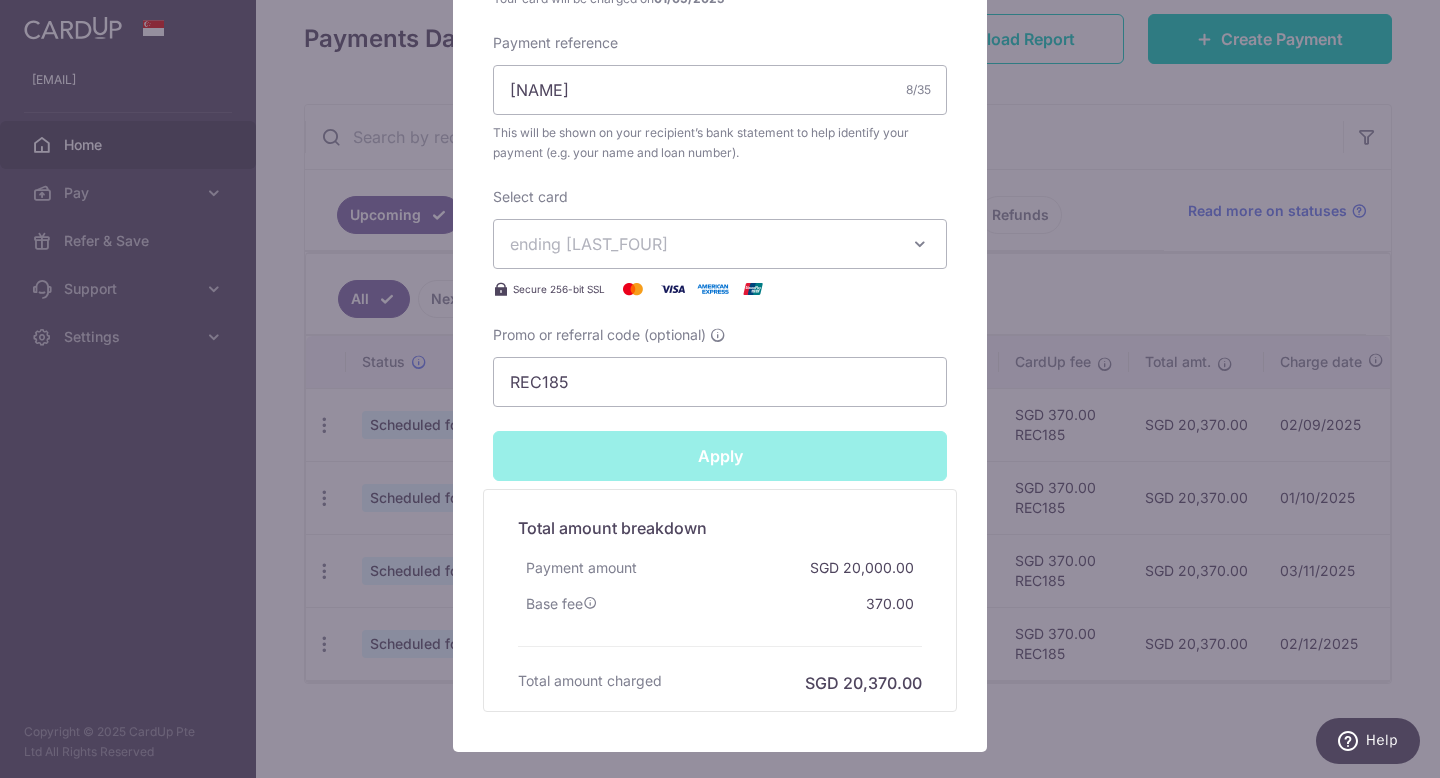 type on "Successfully Applied" 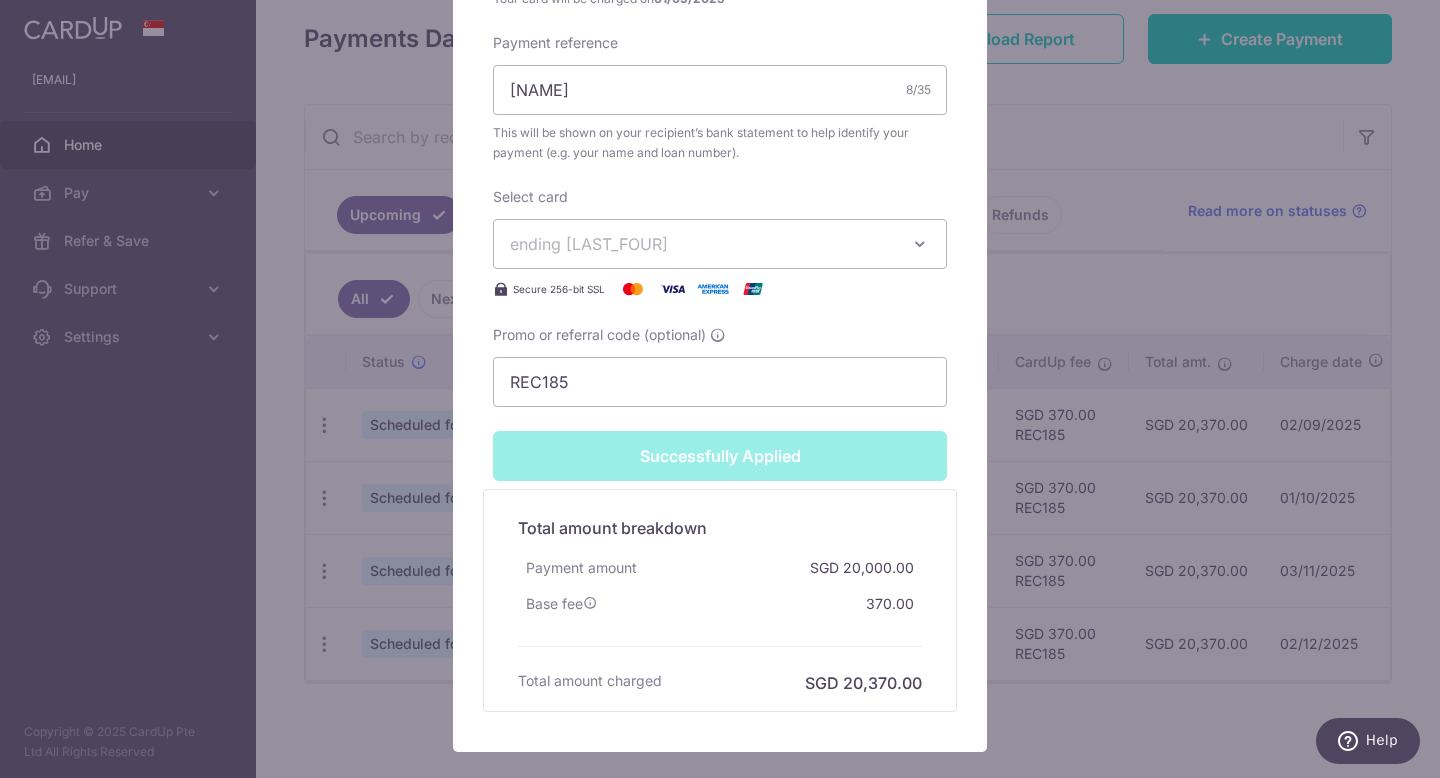 scroll, scrollTop: 822, scrollLeft: 0, axis: vertical 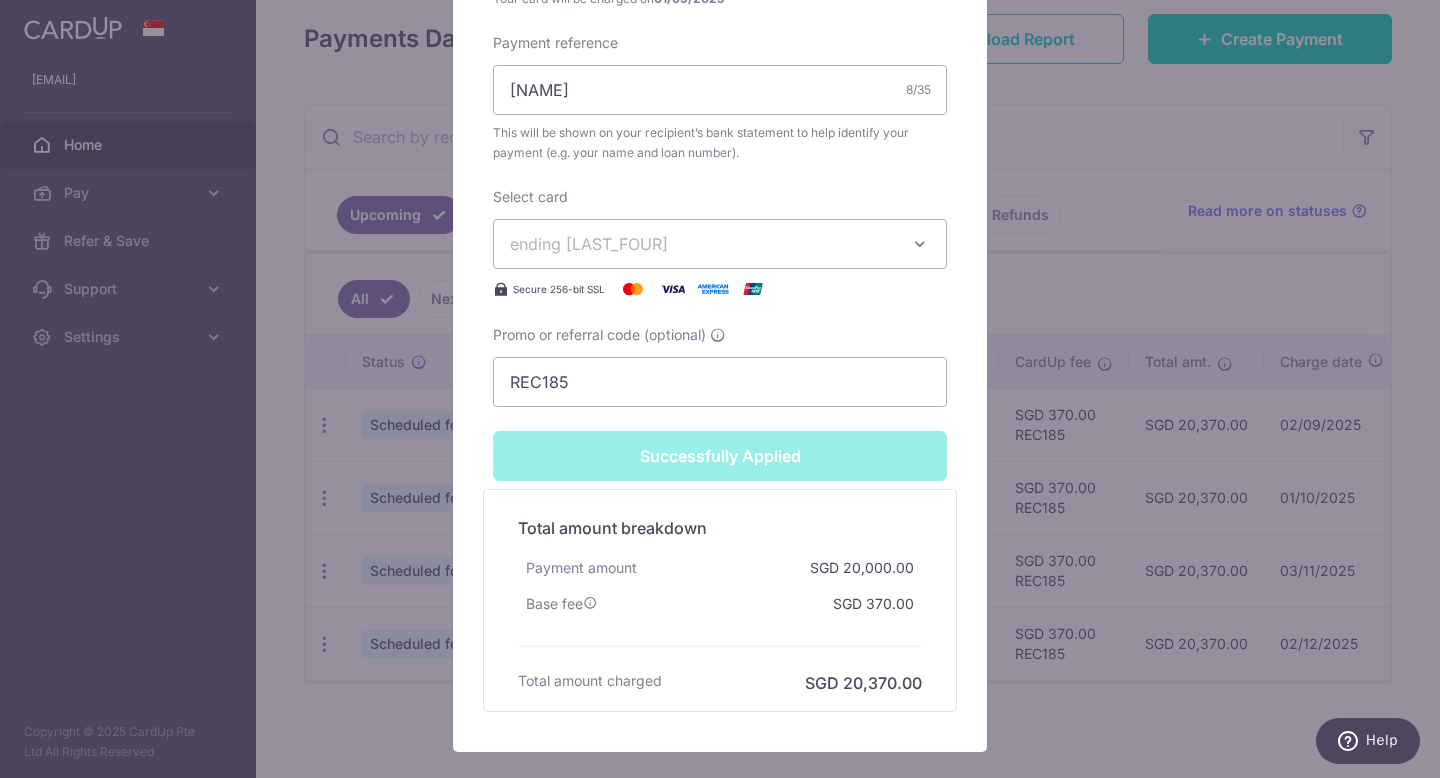 click on "Edit payment
By clicking apply,  you will make changes to all  4  payments to  OCBC  scheduled from
06/09/2025 to 06/12/2025 .
By clicking below, you confirm you are editing this payment to  OCBC  on
06/09/2025 .
Your payment is updated successfully
SGD 4" at bounding box center [720, 389] 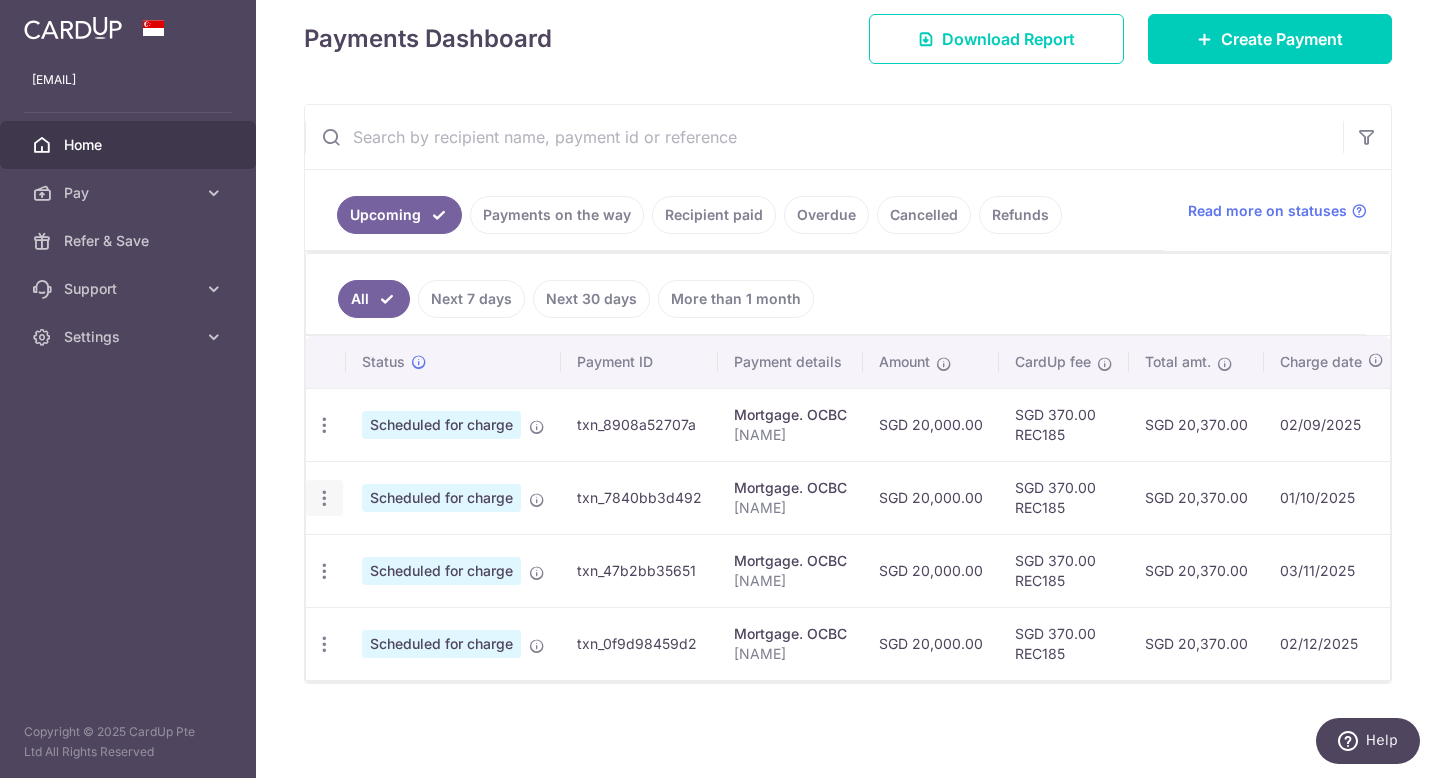 click at bounding box center [324, 425] 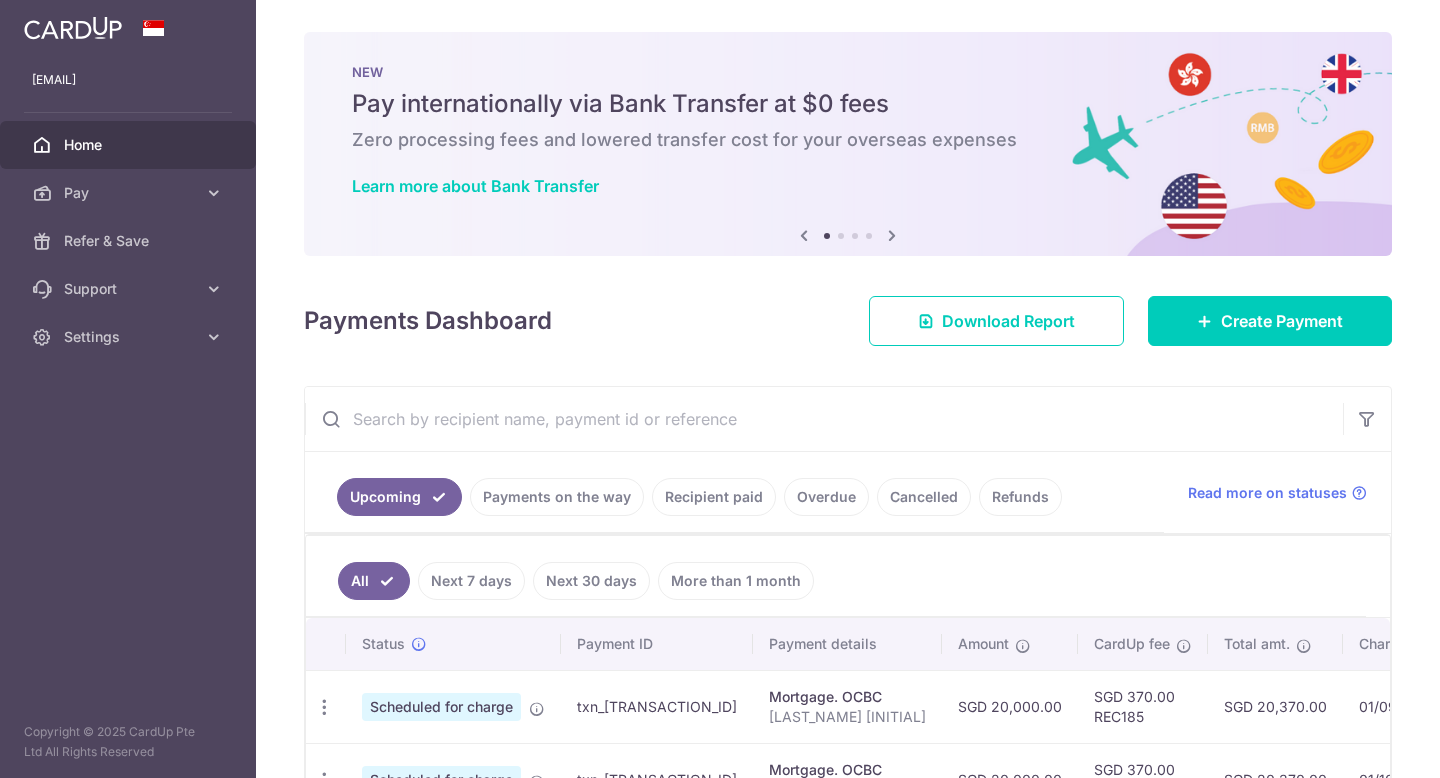 scroll, scrollTop: 0, scrollLeft: 0, axis: both 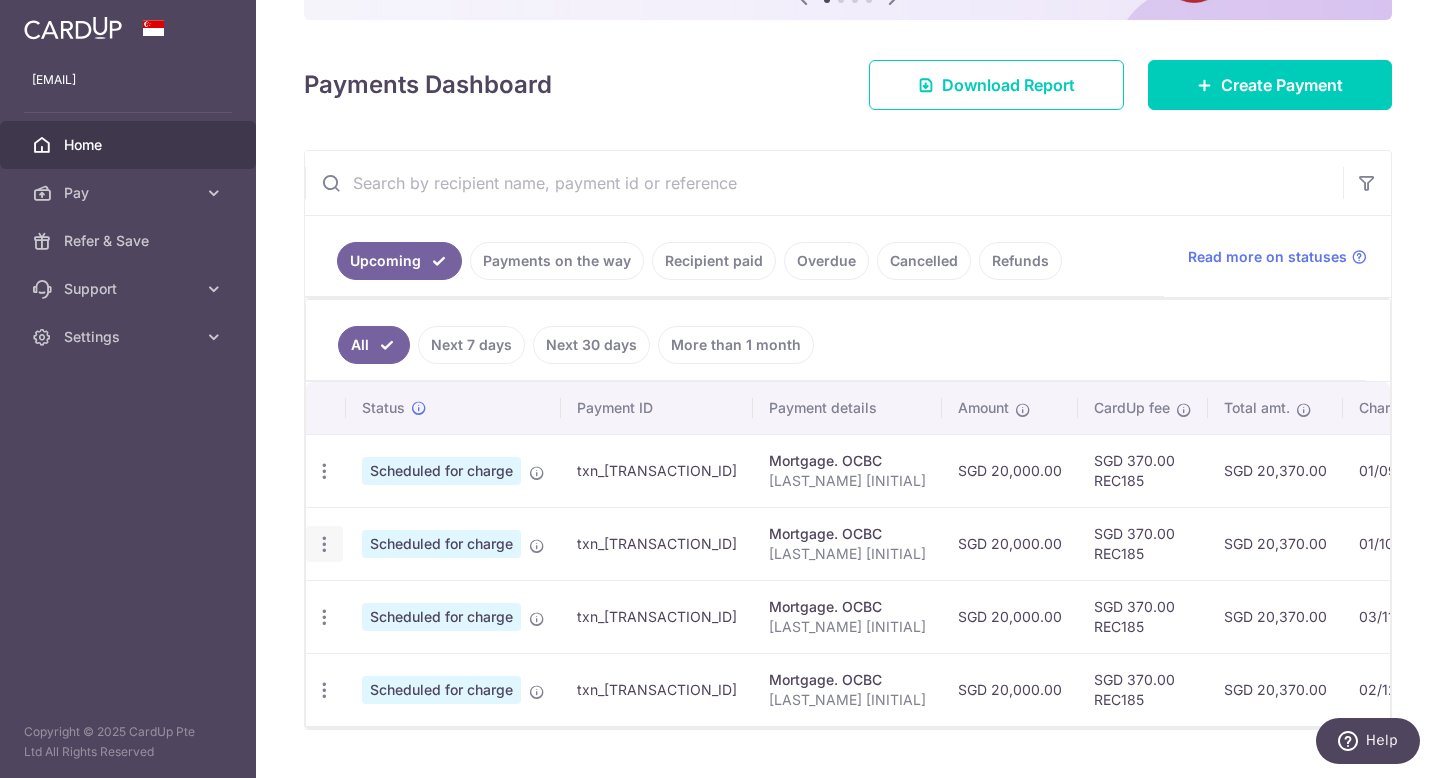 click at bounding box center [324, 471] 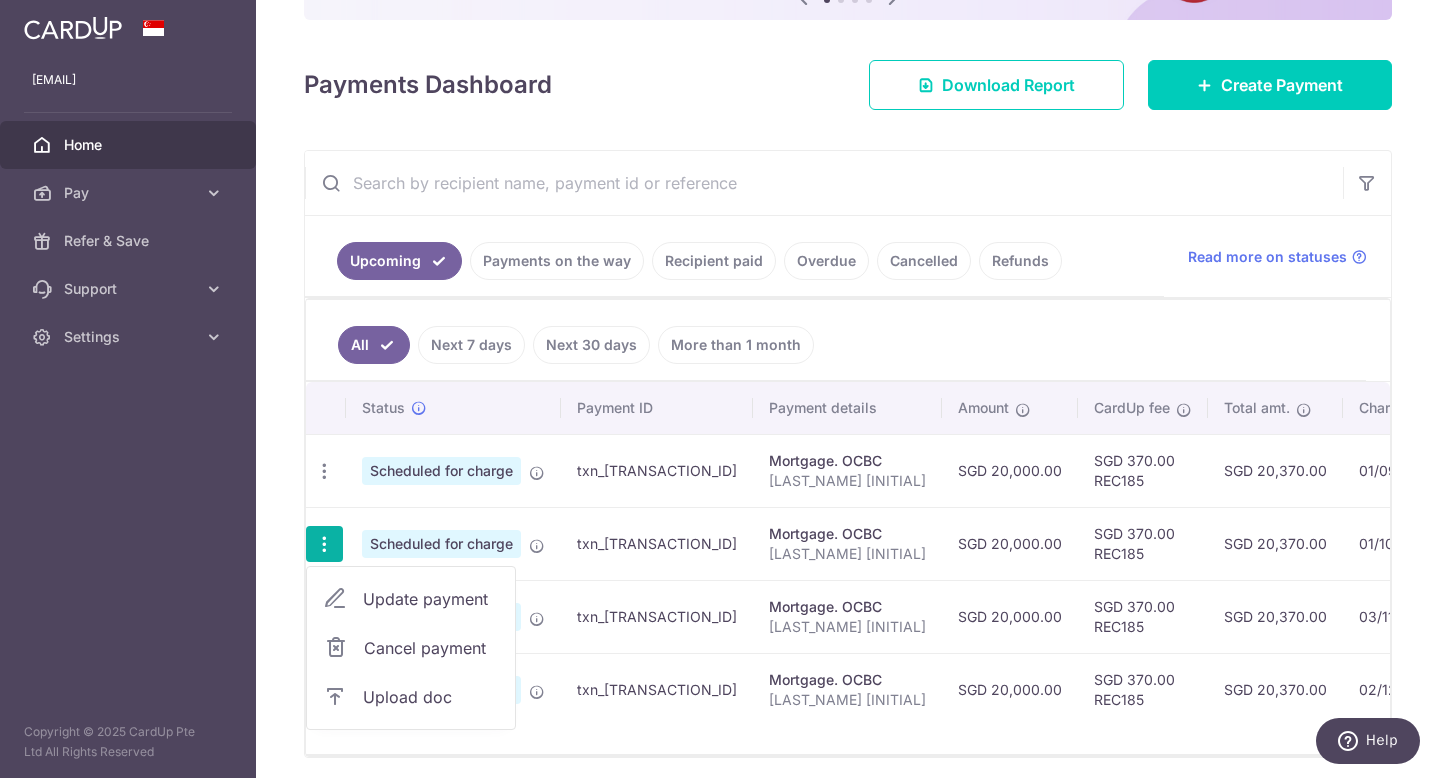 click on "Update payment" at bounding box center [431, 599] 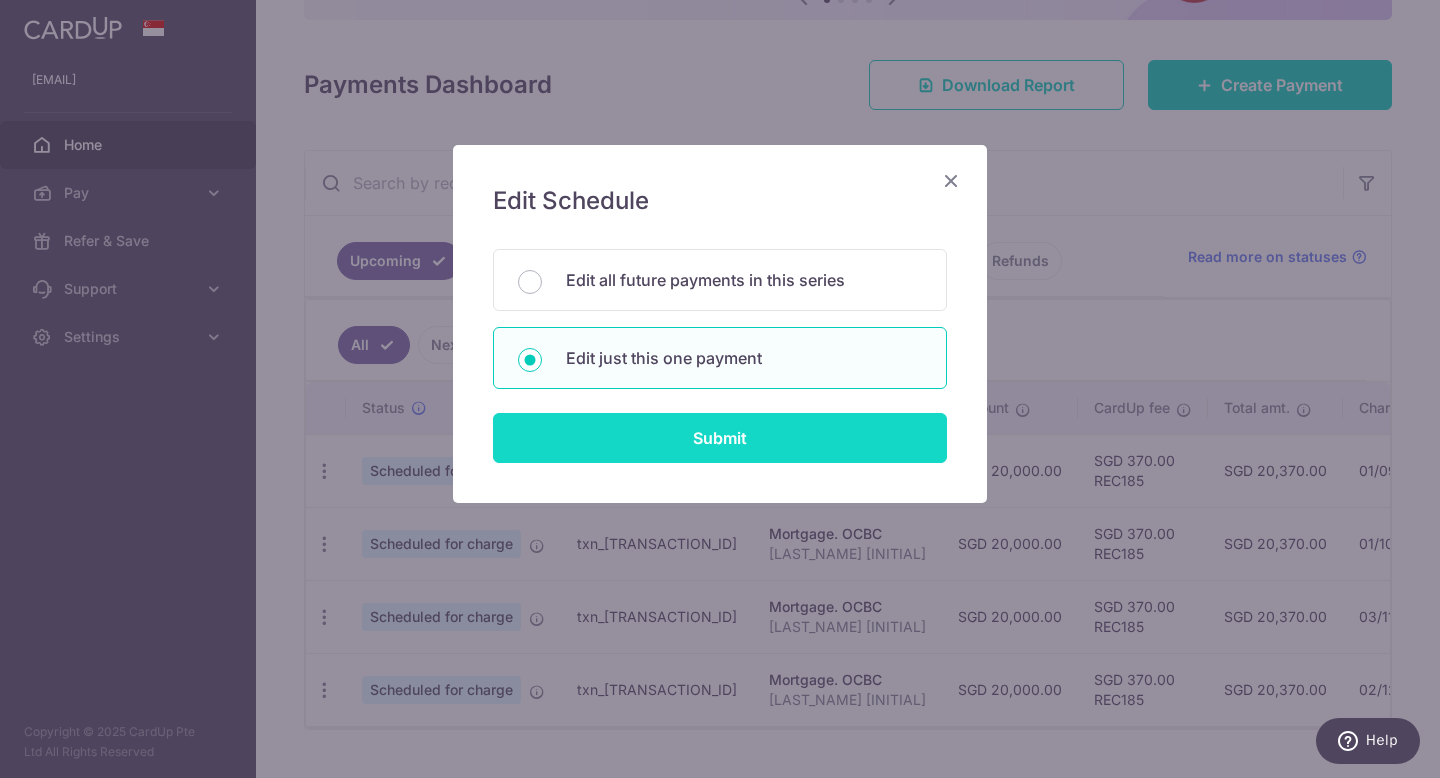 click on "Submit" at bounding box center [720, 438] 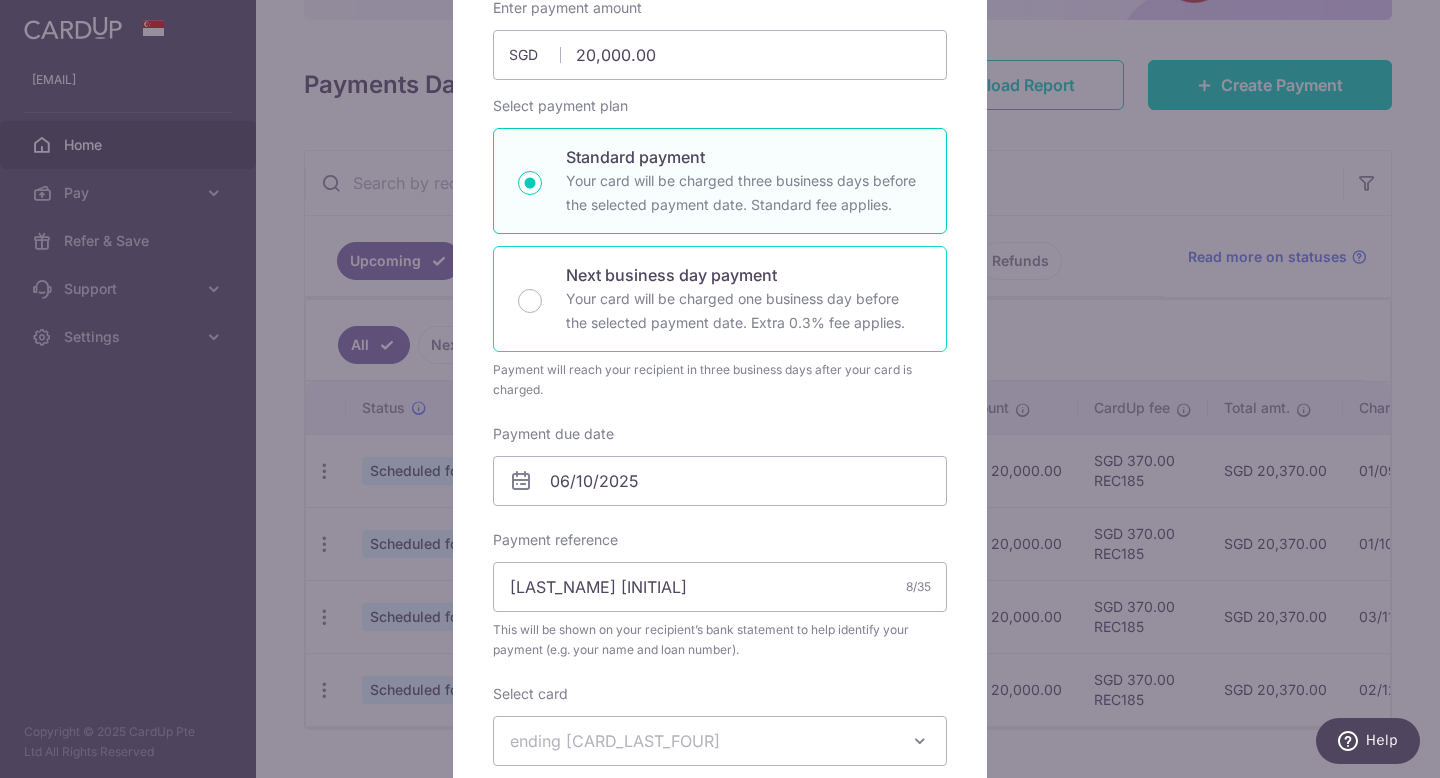 scroll, scrollTop: 225, scrollLeft: 0, axis: vertical 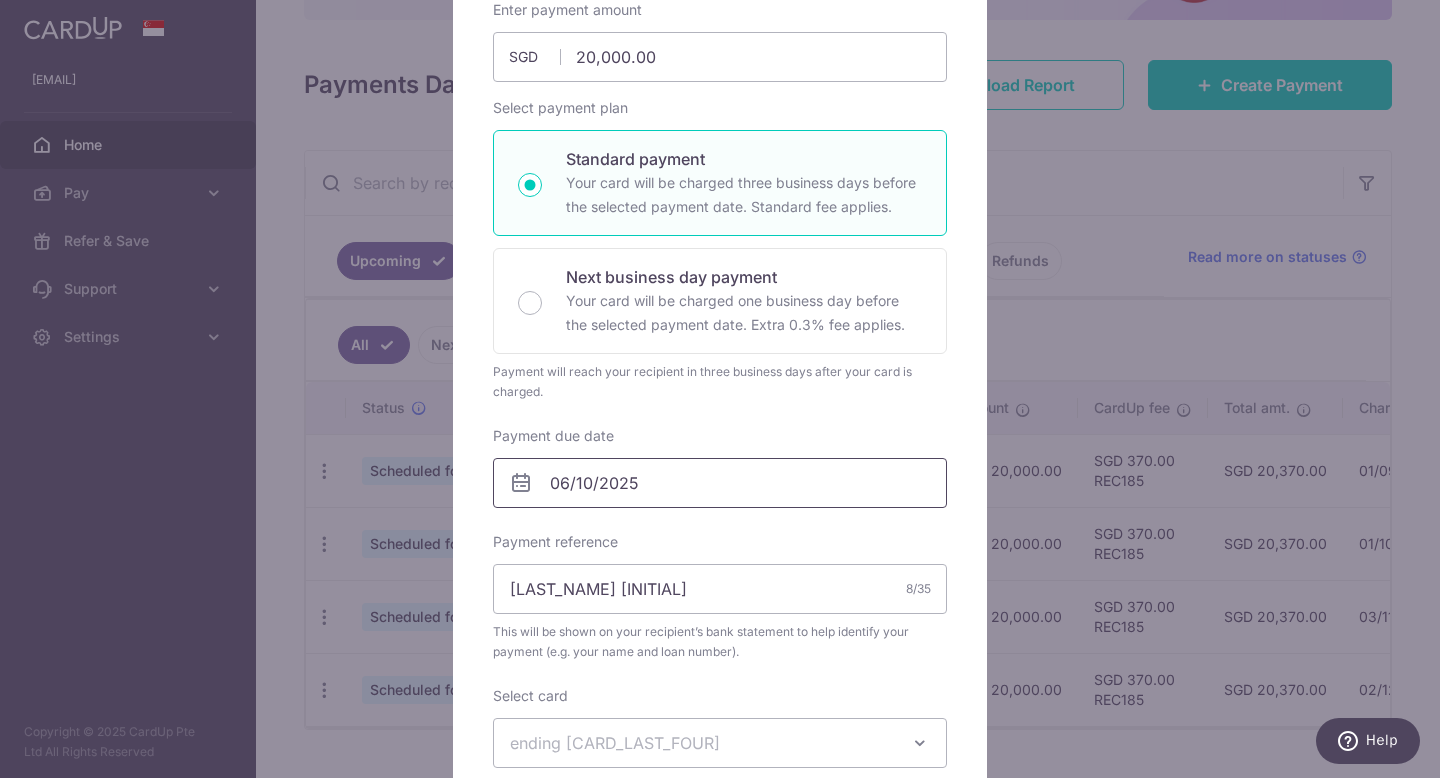 click on "06/10/2025" at bounding box center [720, 483] 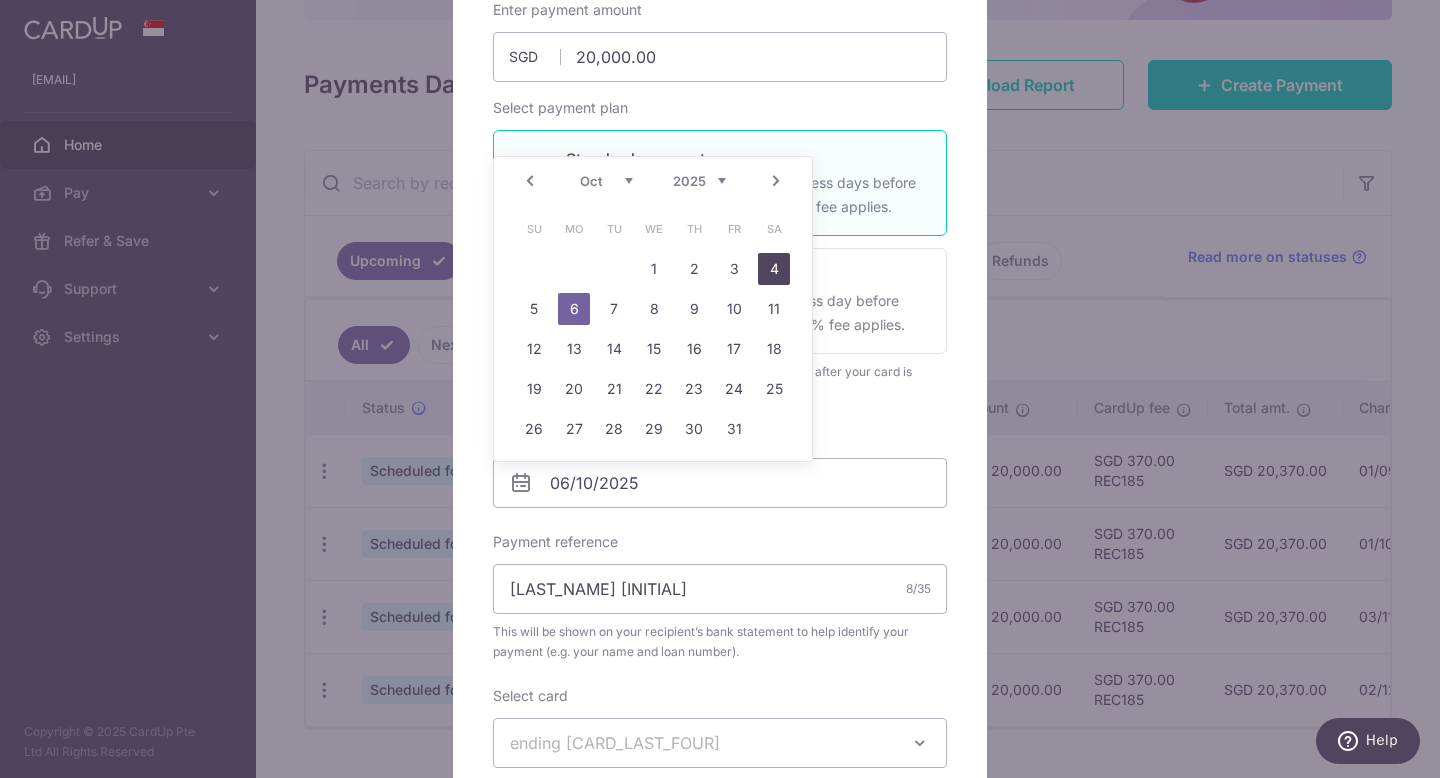 click on "4" at bounding box center (774, 269) 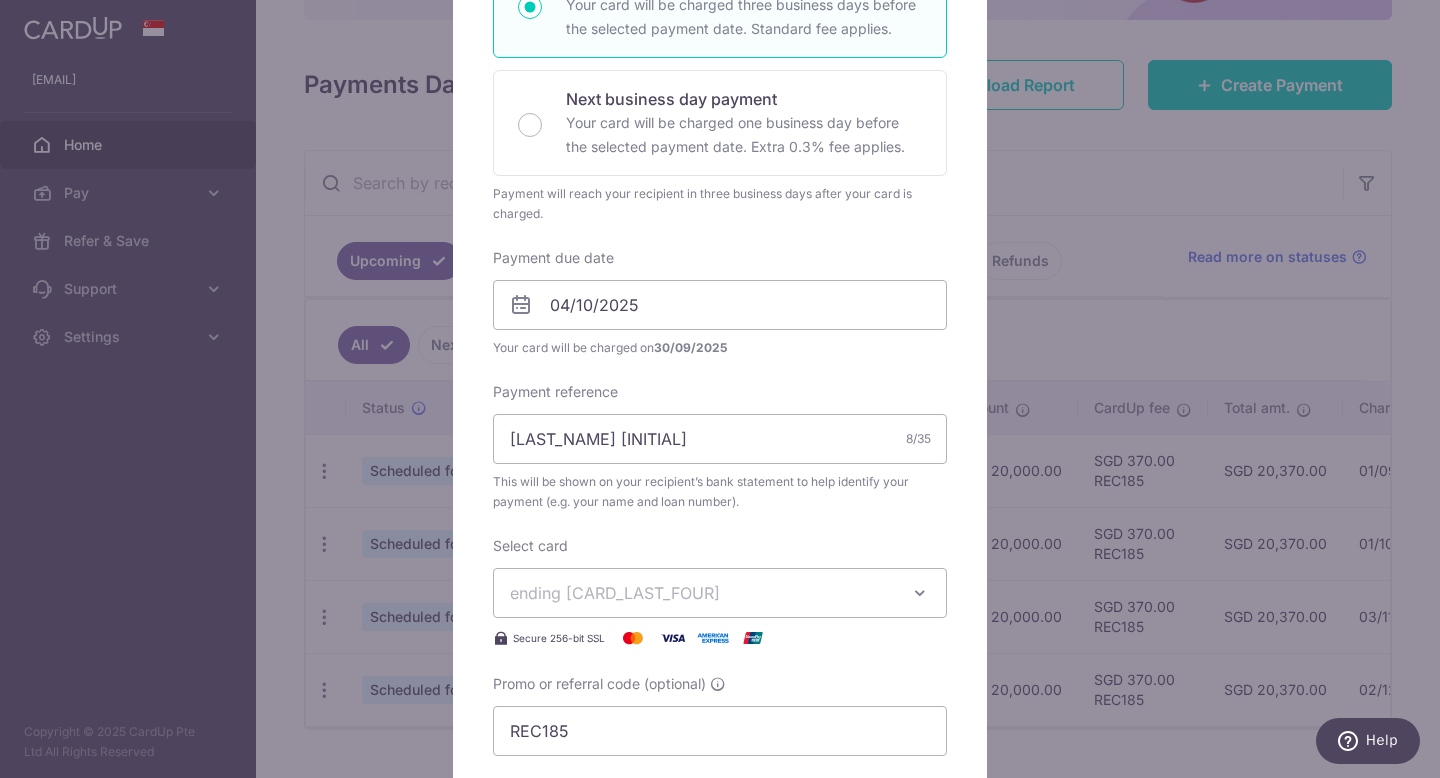 scroll, scrollTop: 466, scrollLeft: 0, axis: vertical 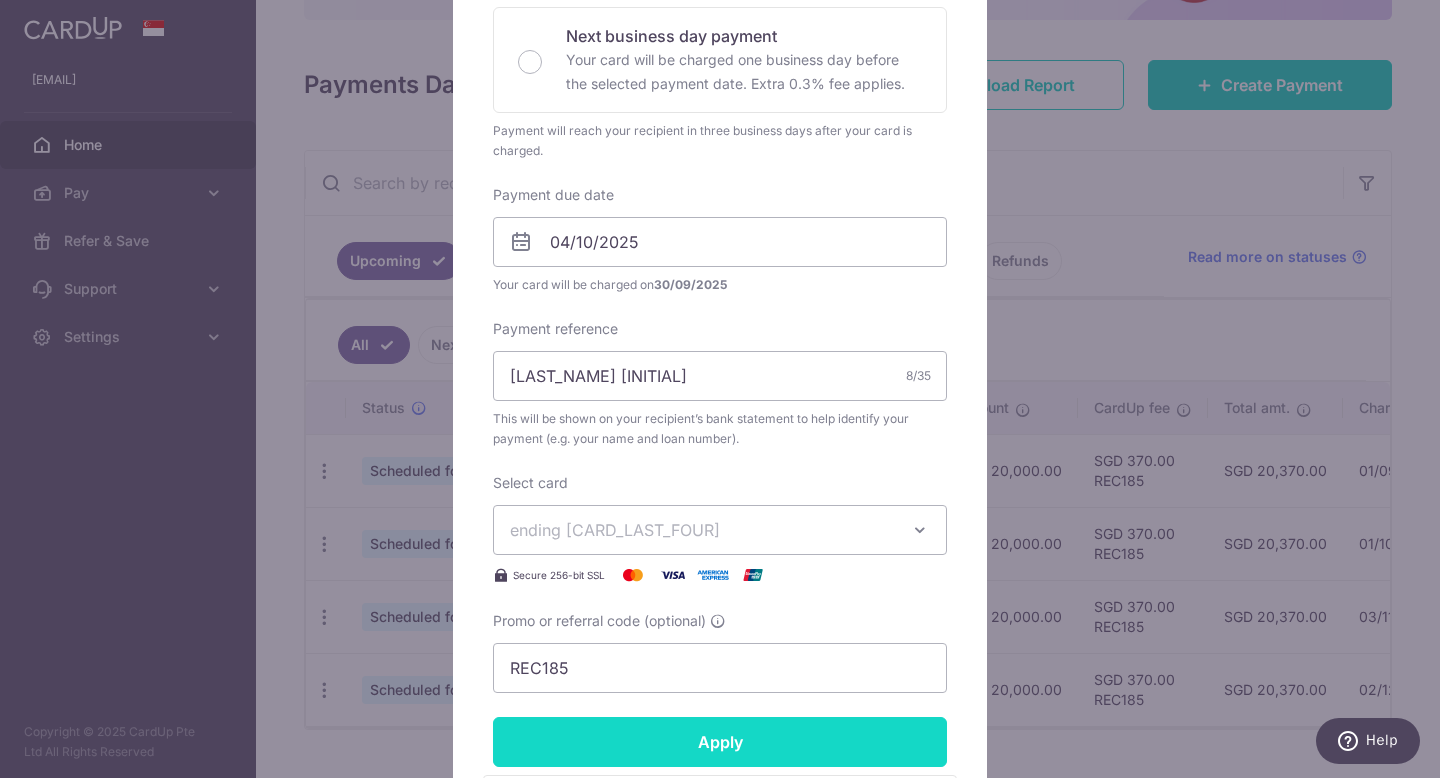 click on "Apply" at bounding box center [720, 742] 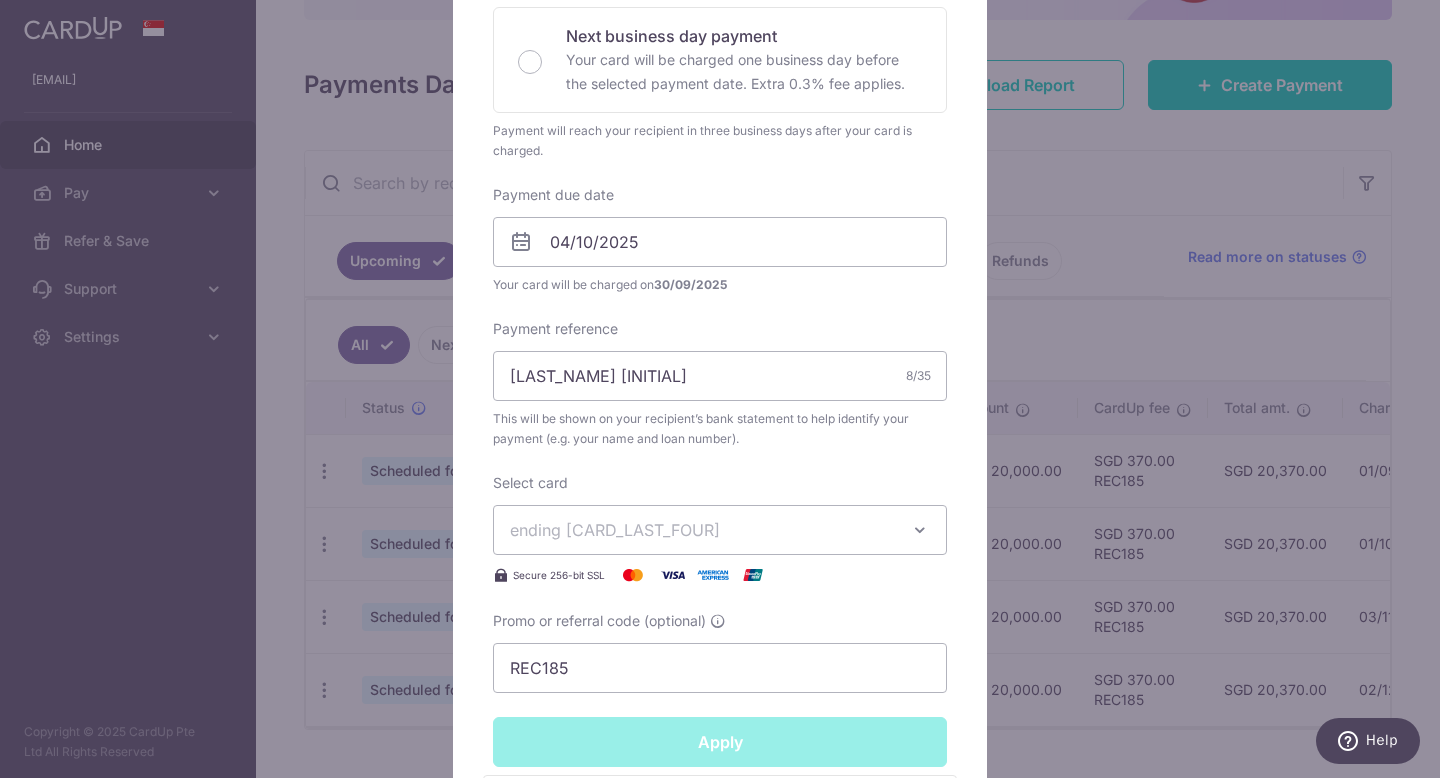 type on "Successfully Applied" 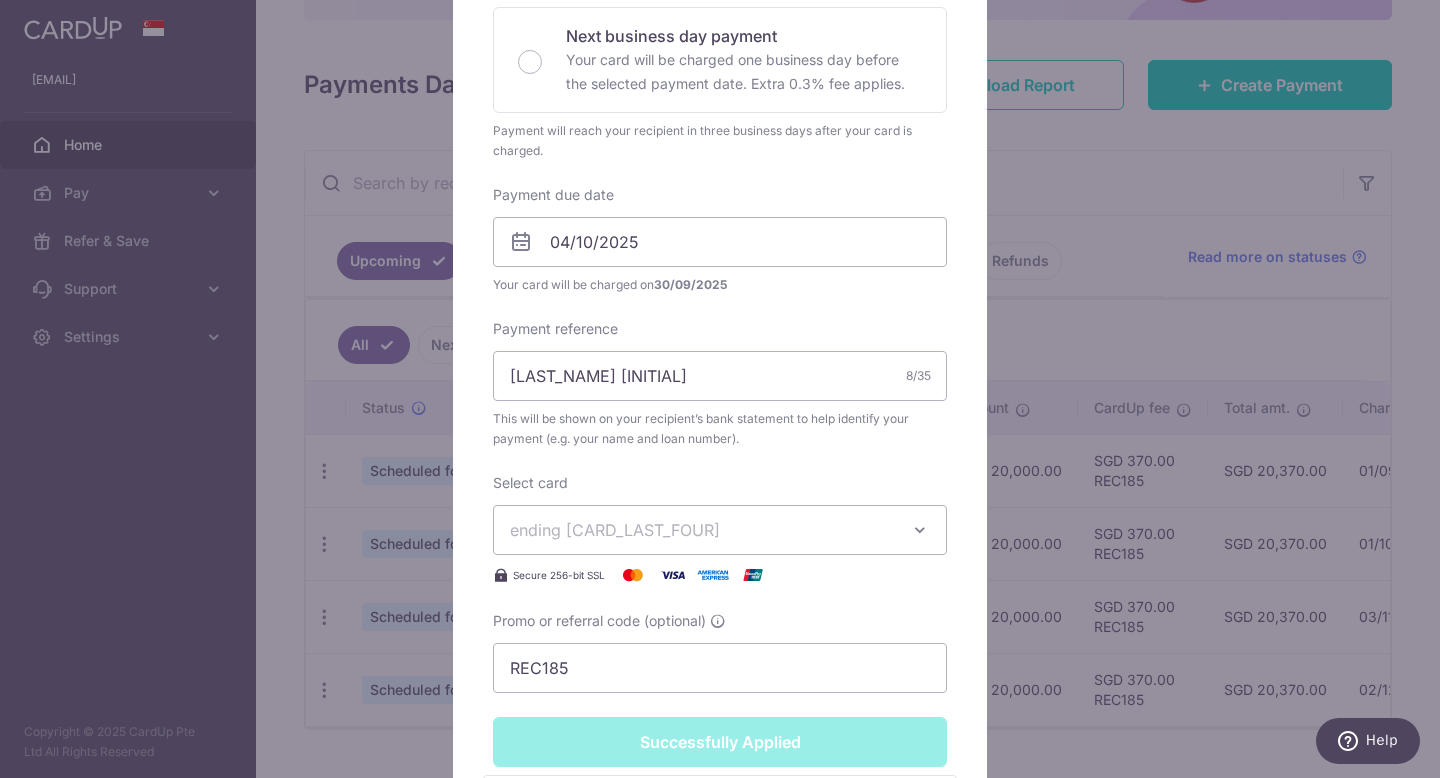 scroll, scrollTop: 536, scrollLeft: 0, axis: vertical 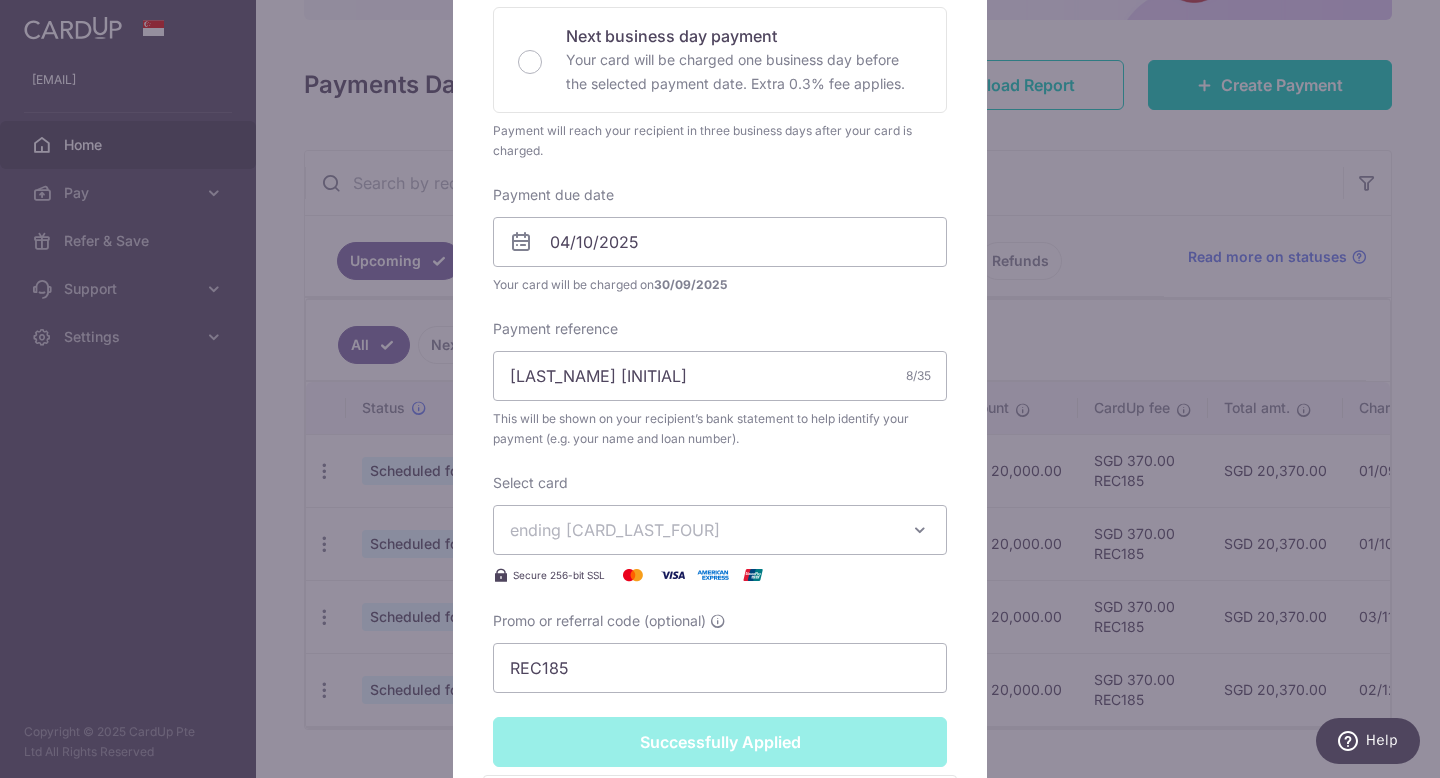 click on "Edit payment
By clicking apply,  you will make changes to all   payments to  OCBC  scheduled from
.
By clicking below, you confirm you are editing this payment to  OCBC  on
06/10/2025 .
Your payment is updated successfully
SGD" at bounding box center [720, 389] 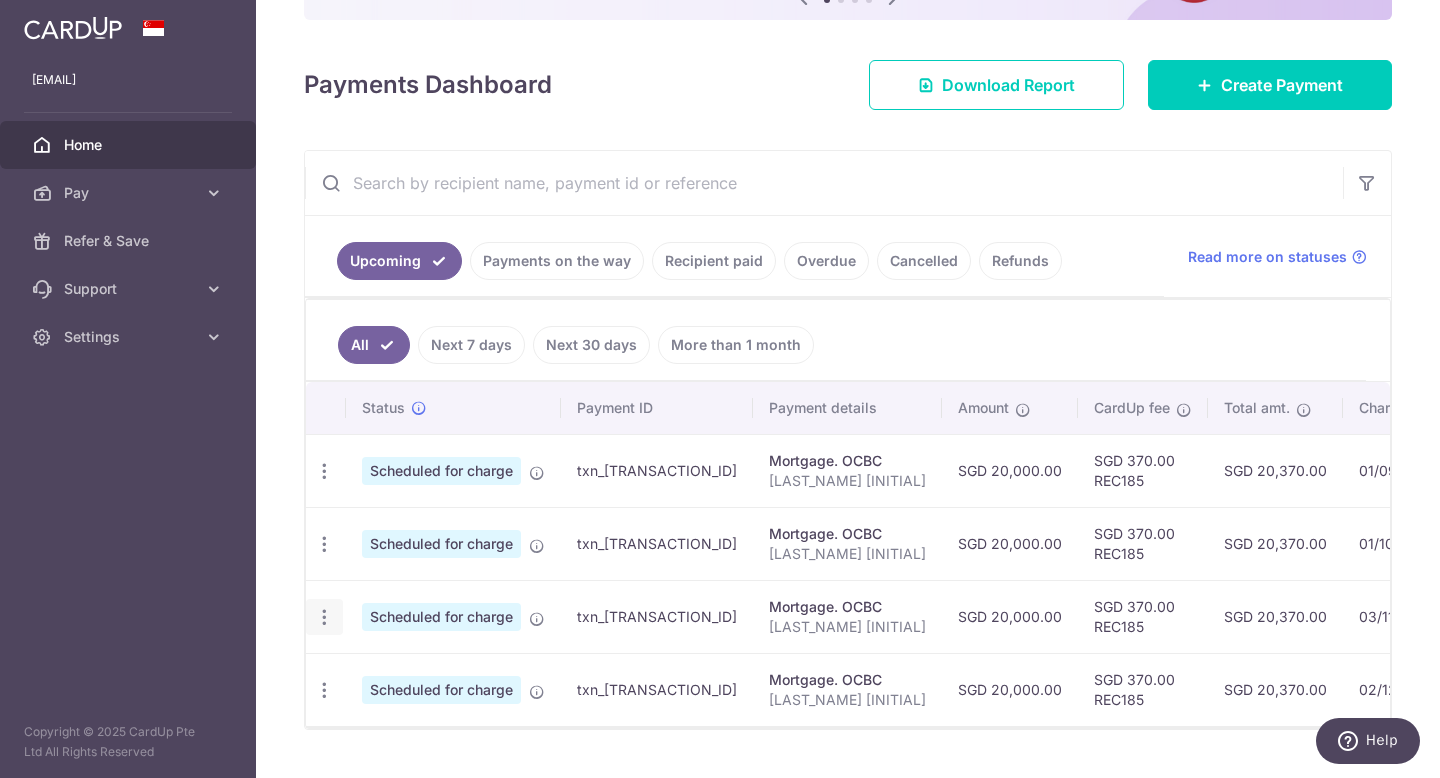 click at bounding box center [324, 471] 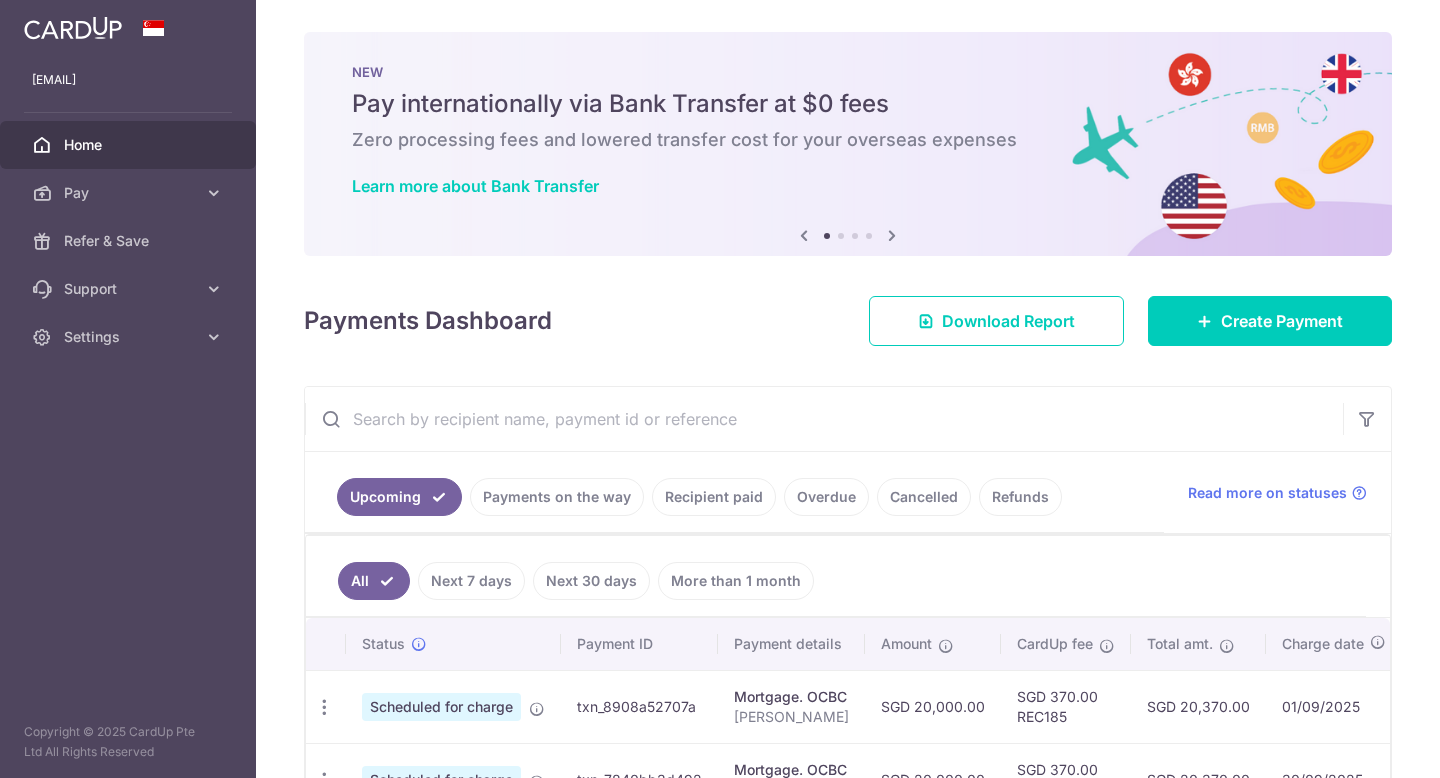 scroll, scrollTop: 0, scrollLeft: 0, axis: both 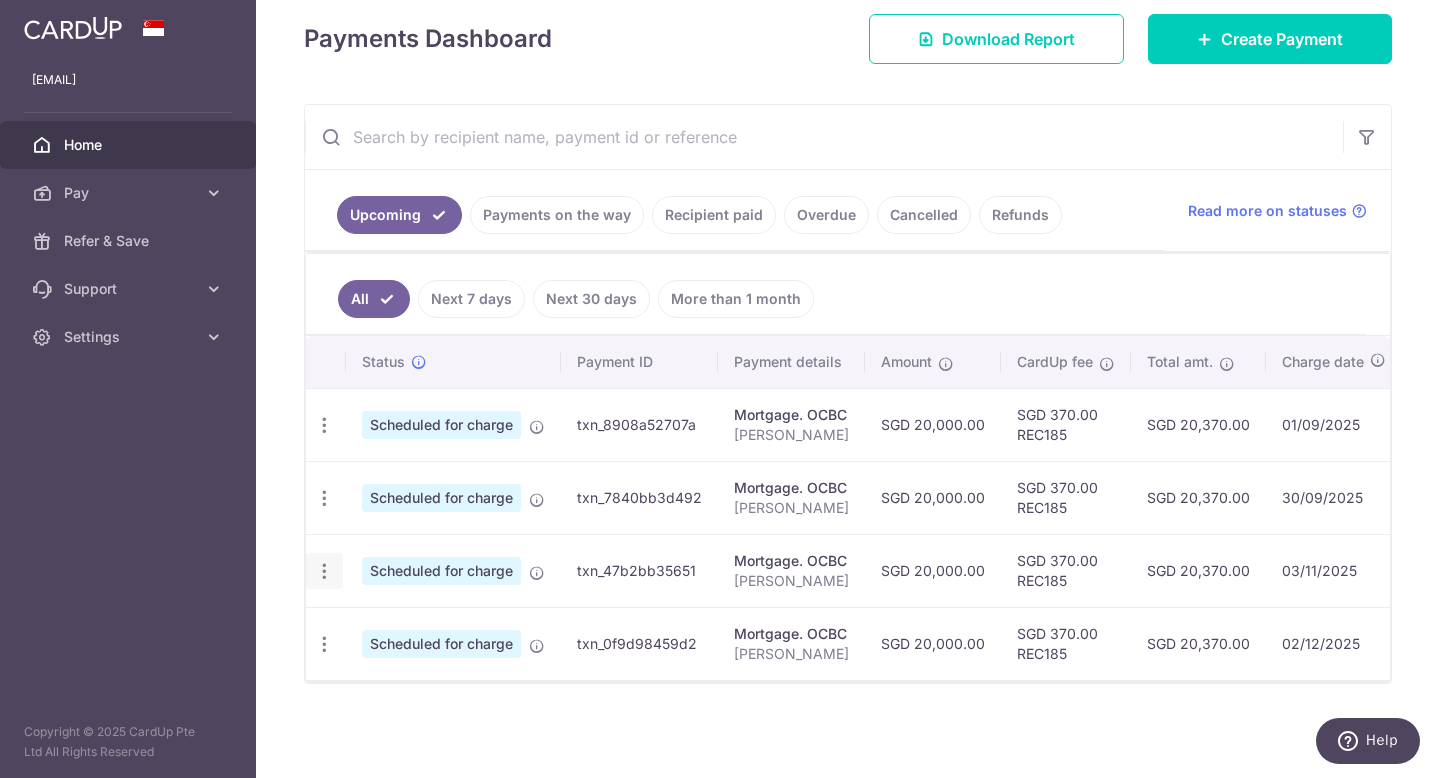 click at bounding box center (324, 425) 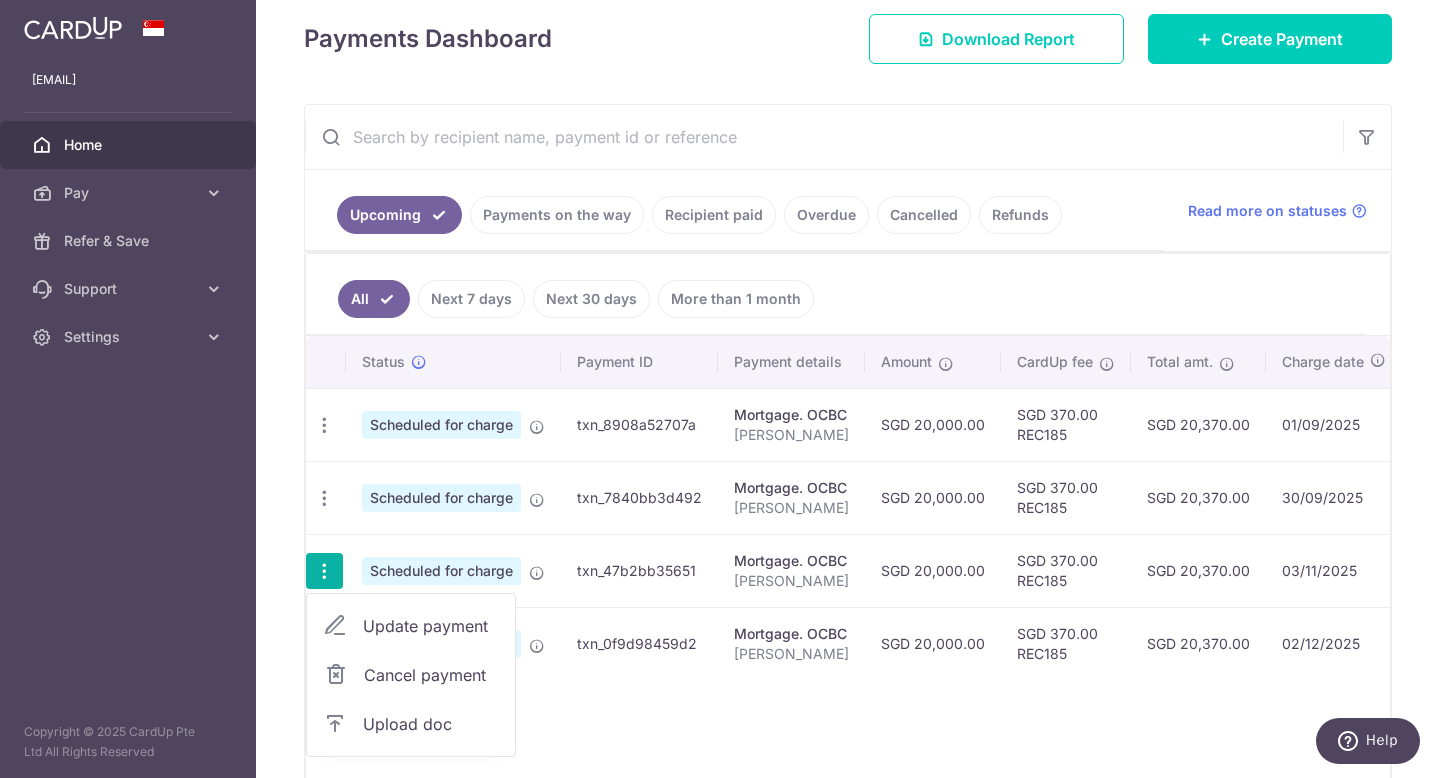 click on "Update payment" at bounding box center [431, 626] 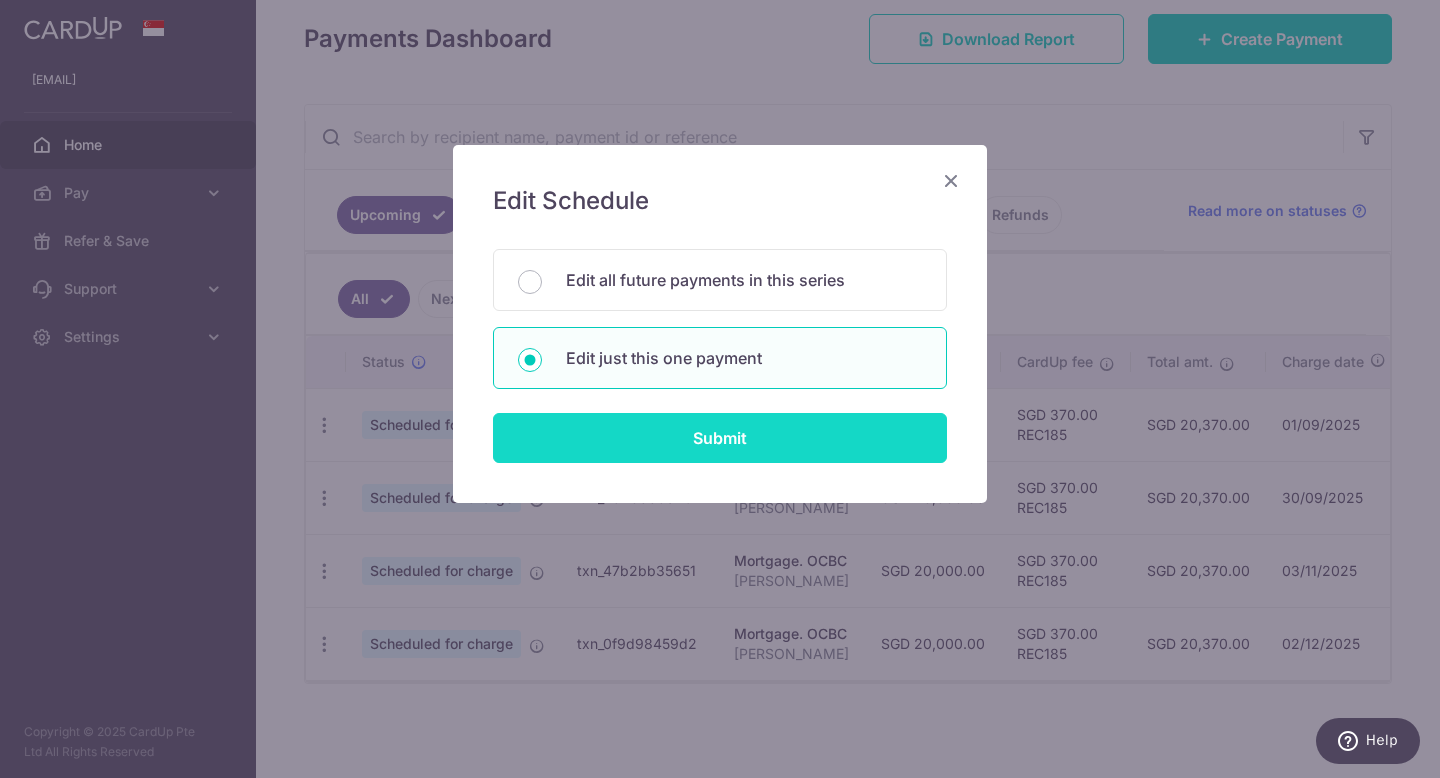 click on "Submit" at bounding box center [720, 438] 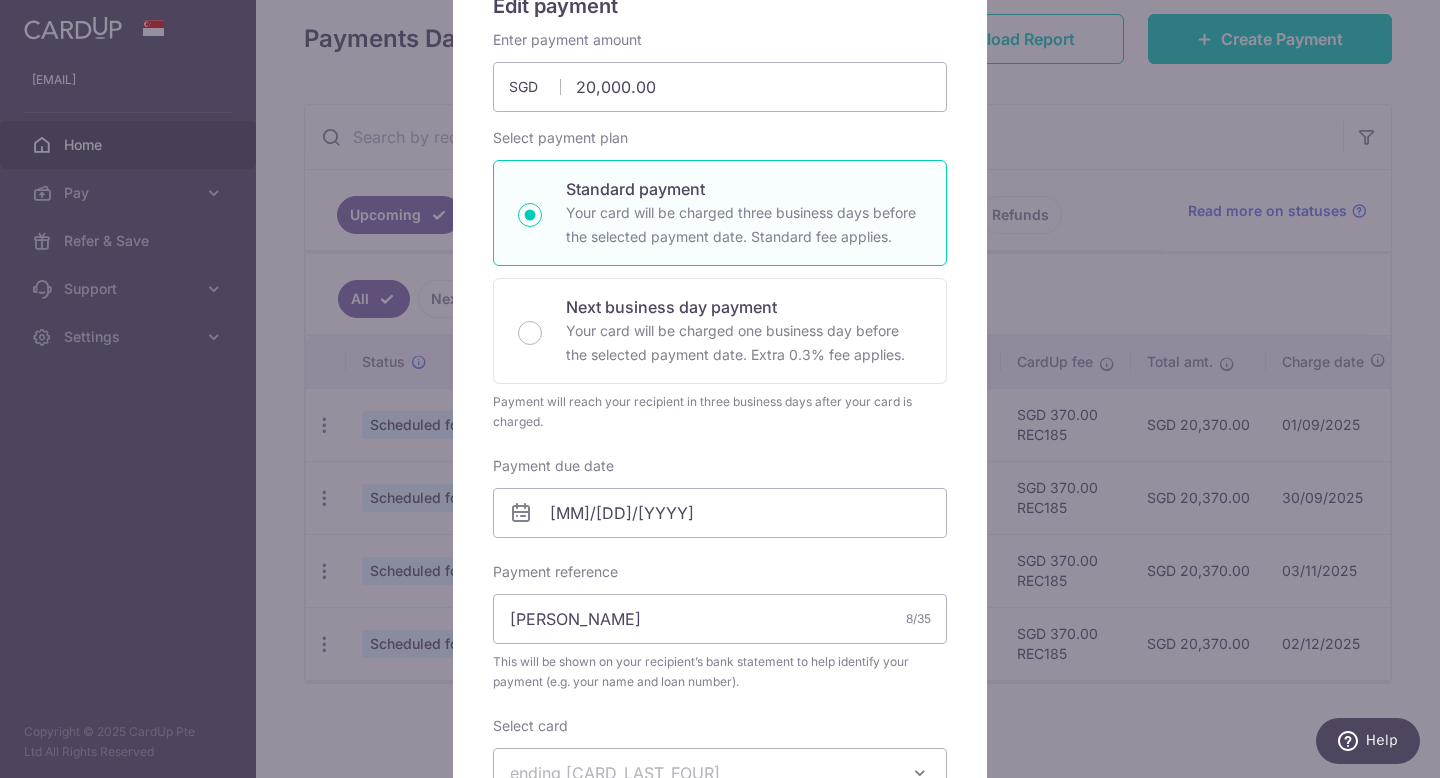 scroll, scrollTop: 196, scrollLeft: 0, axis: vertical 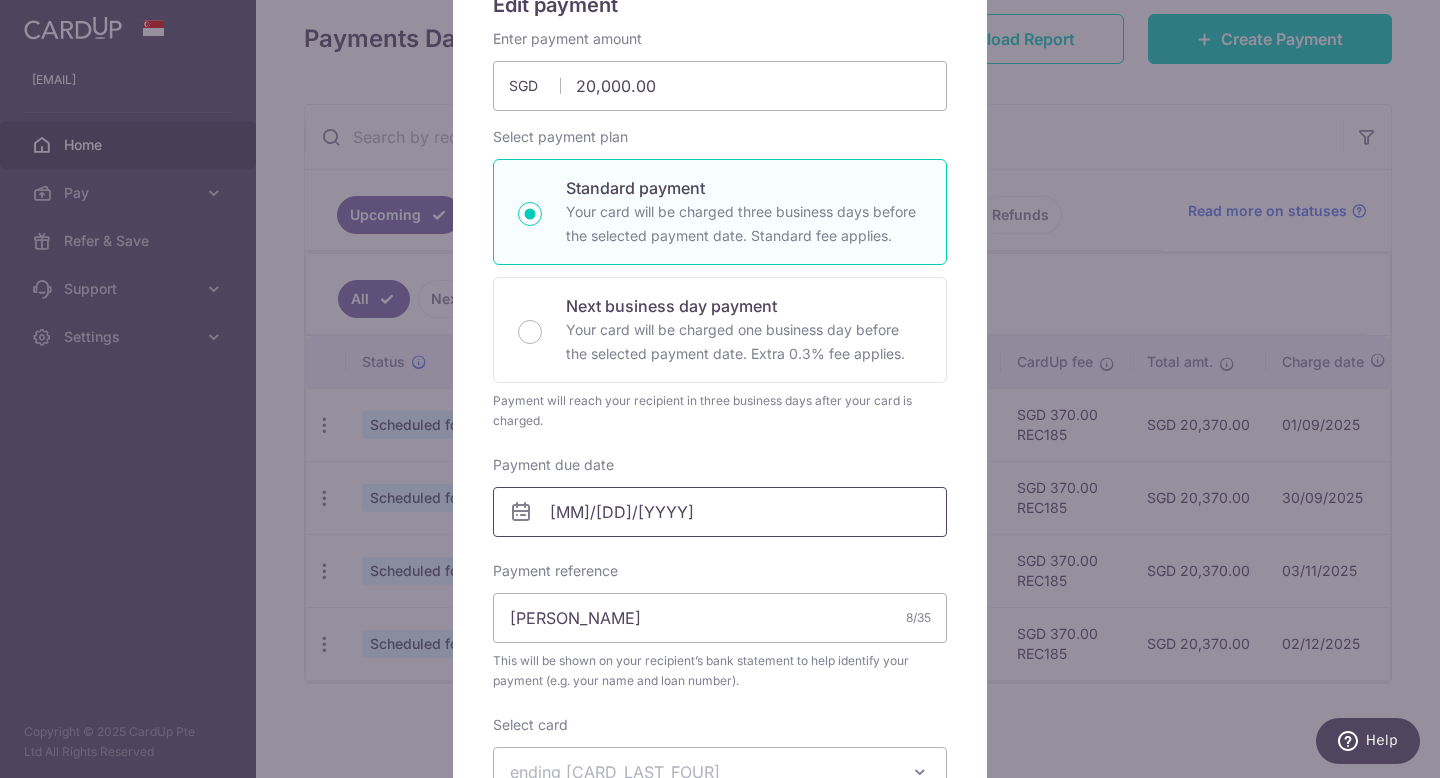 click on "[MM]/[DD]/[YYYY]" at bounding box center (720, 512) 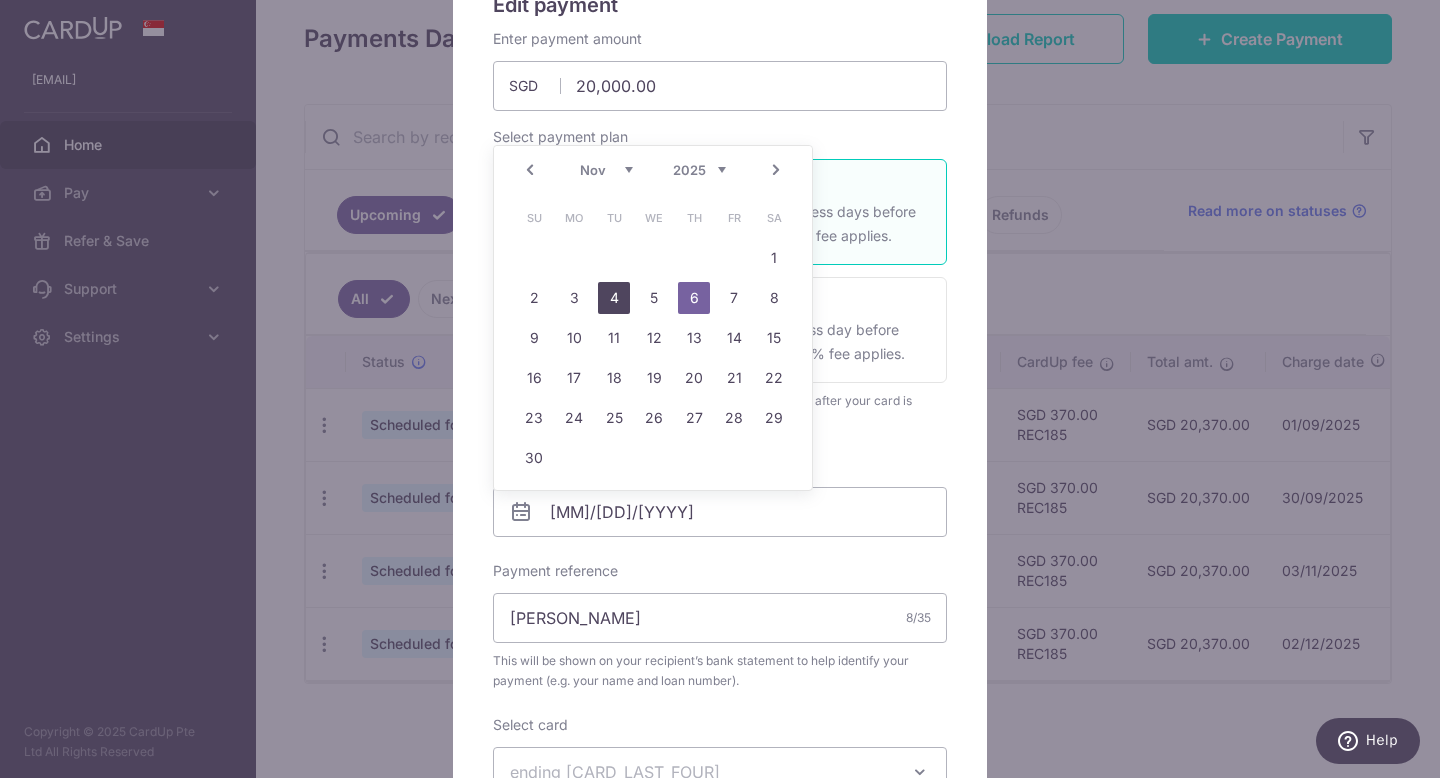 click on "4" at bounding box center (614, 298) 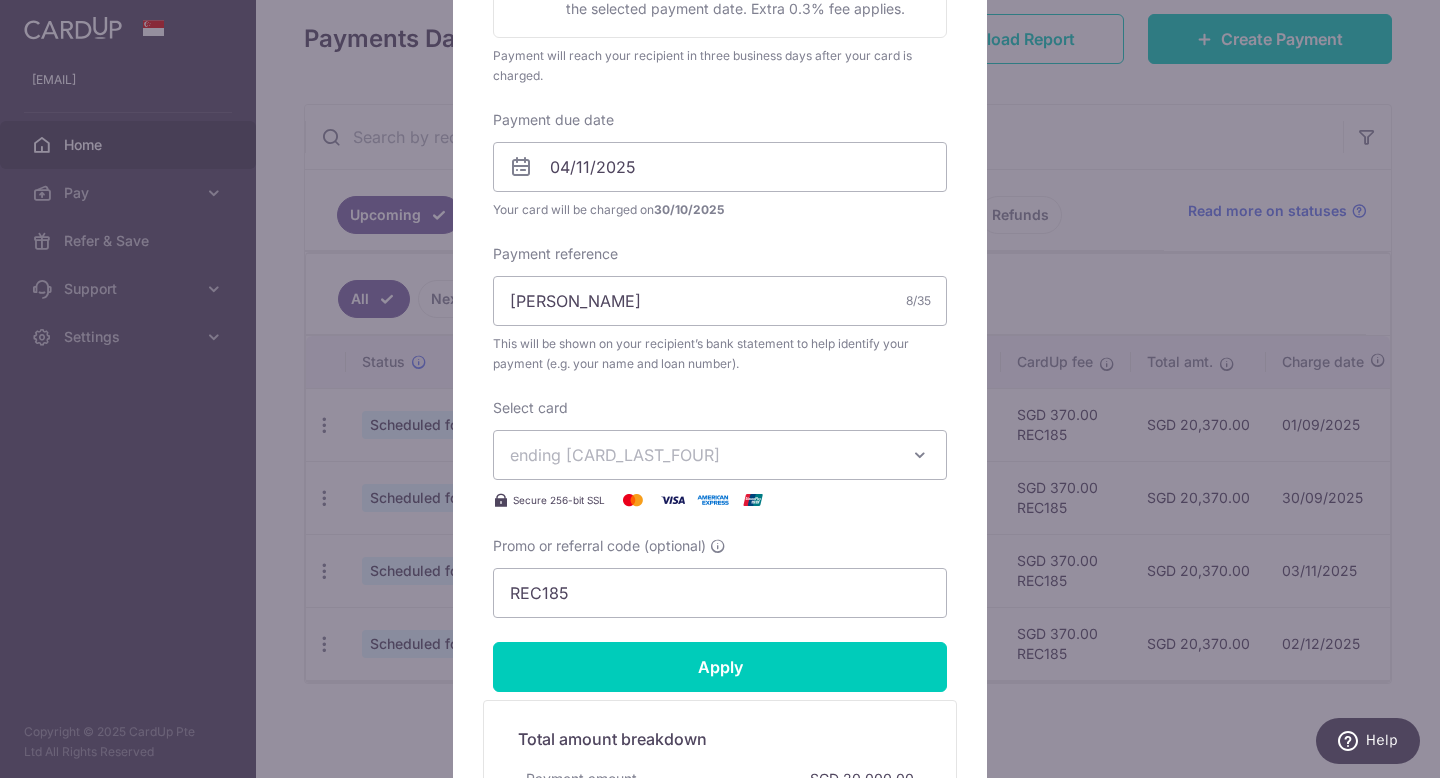 scroll, scrollTop: 580, scrollLeft: 0, axis: vertical 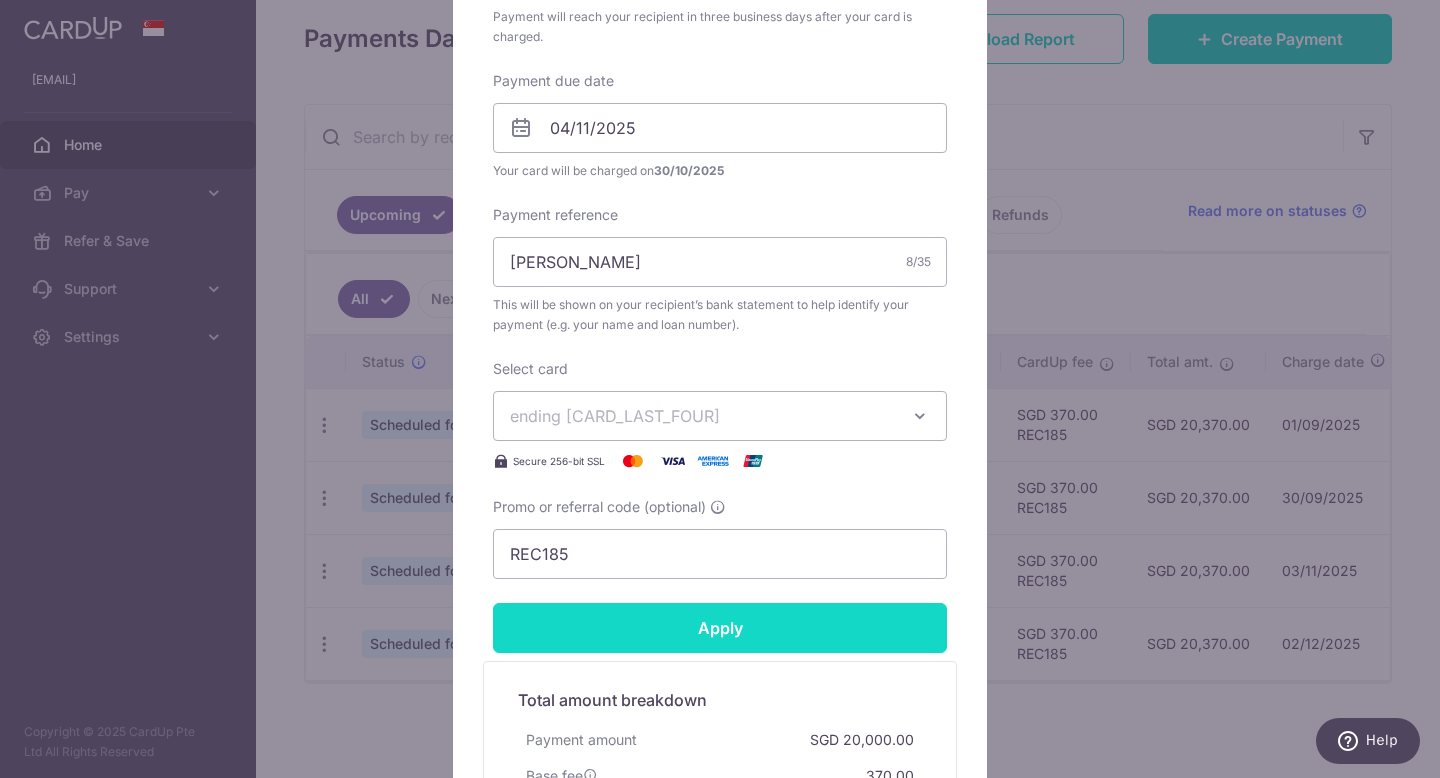 click on "Apply" at bounding box center (720, 628) 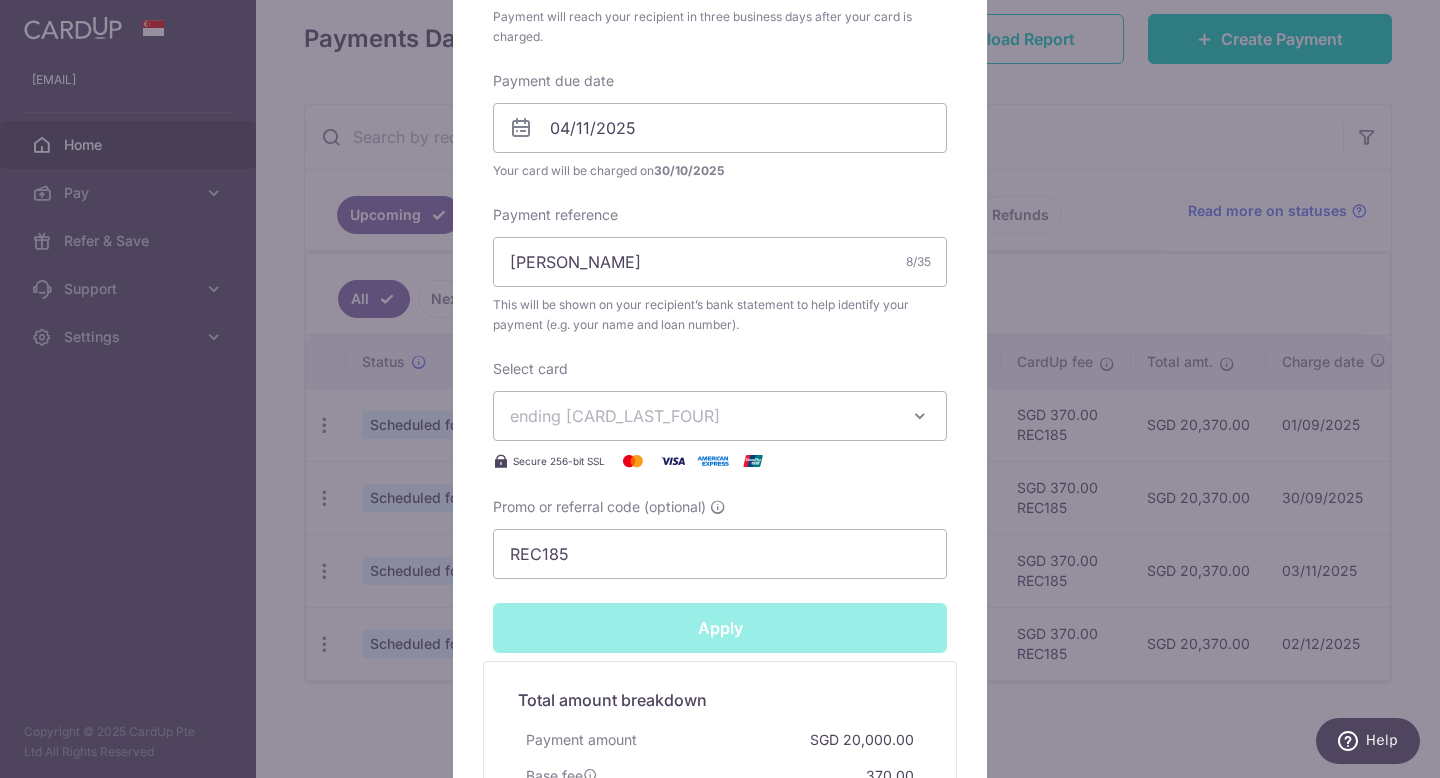 type on "Successfully Applied" 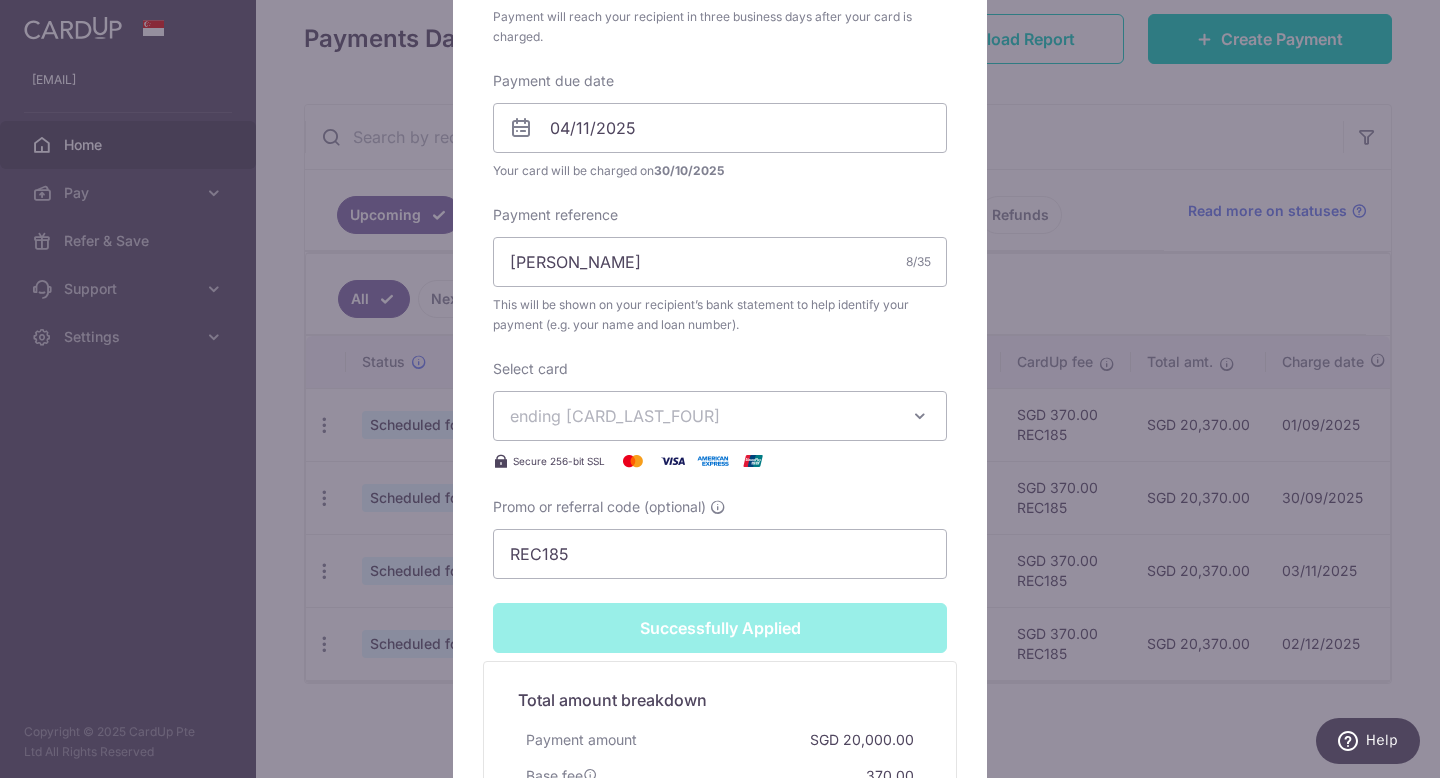 scroll, scrollTop: 650, scrollLeft: 0, axis: vertical 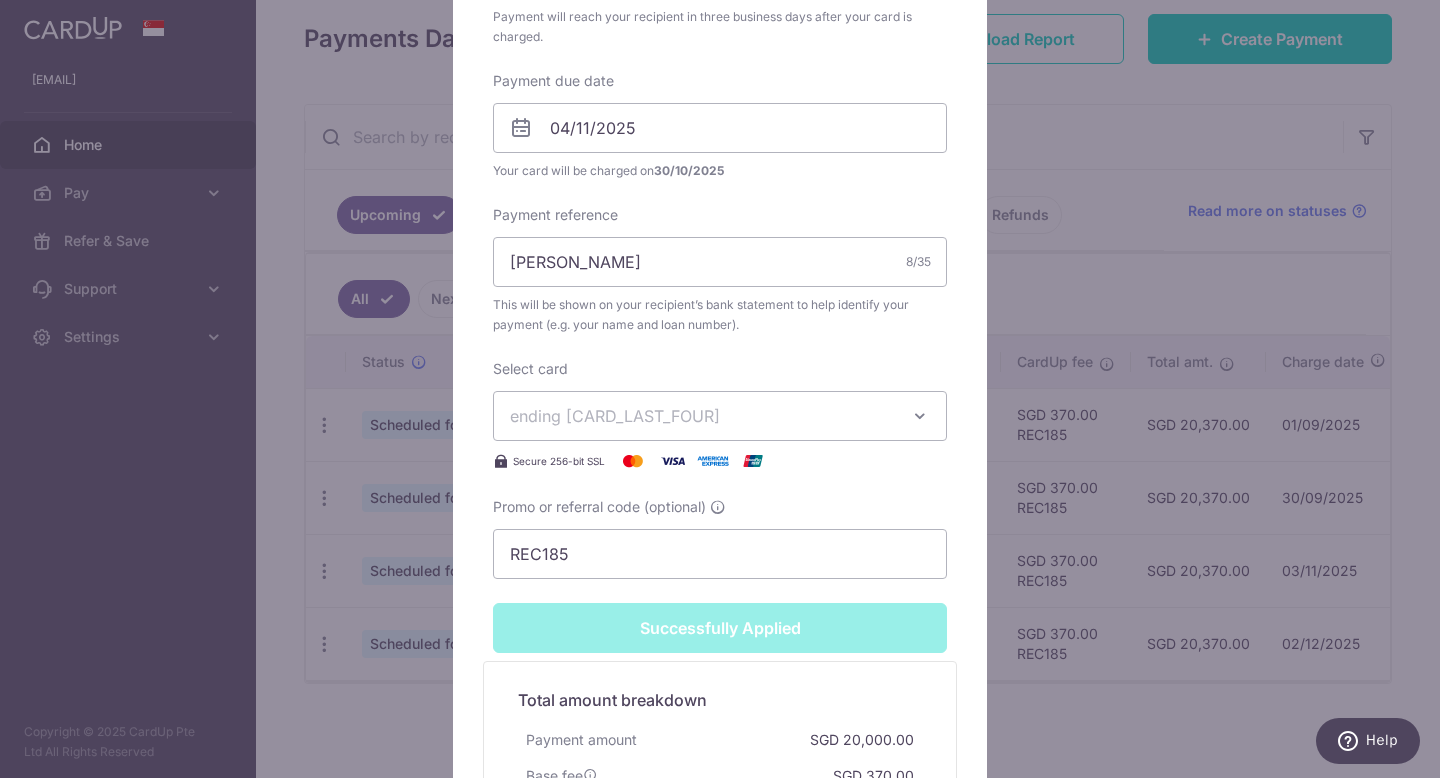 click on "Edit payment
By clicking apply,  you will make changes to all   payments to  OCBC  scheduled from
.
By clicking below, you confirm you are editing this payment to  OCBC  on
[MM]/[DD]/[YYYY] .
Your payment is updated successfully
SGD" at bounding box center (720, 389) 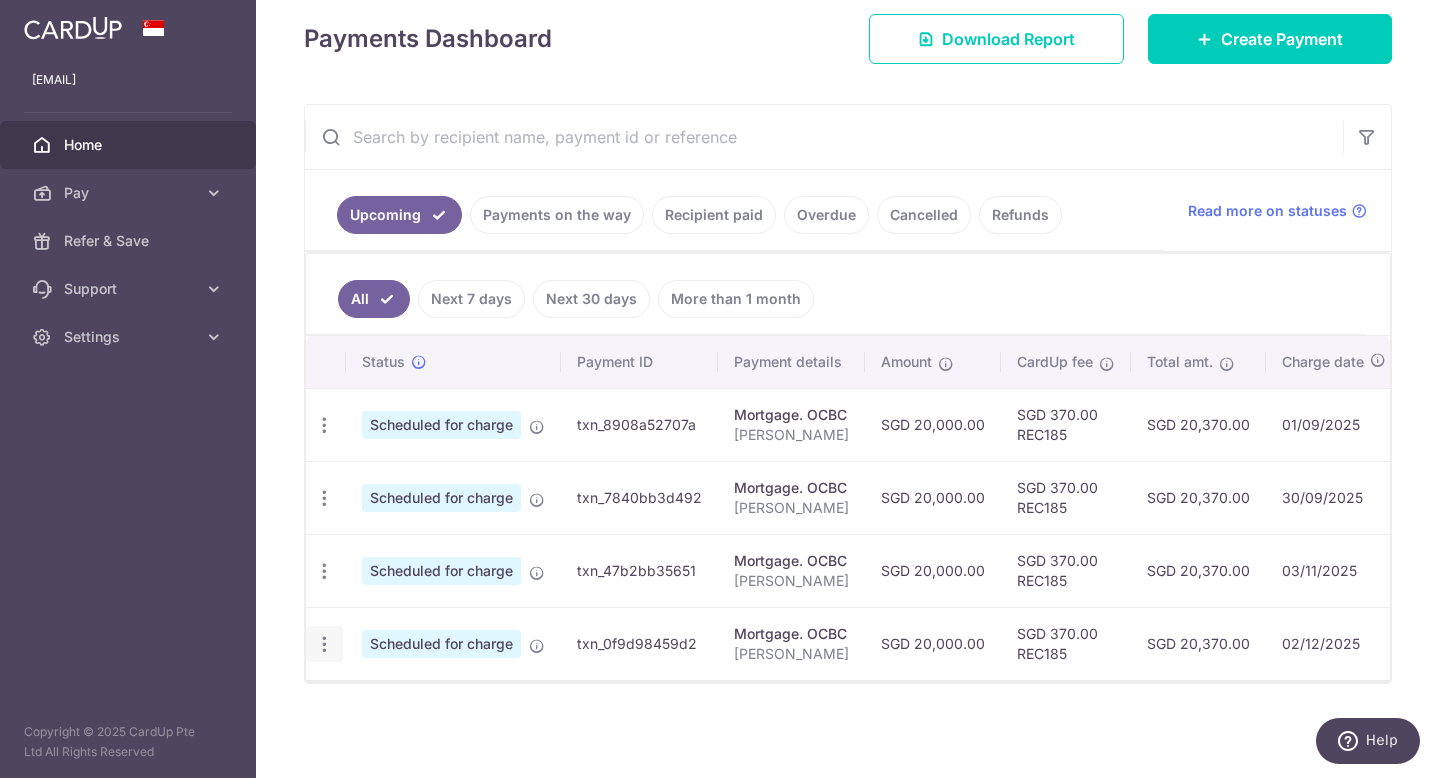 click at bounding box center [324, 425] 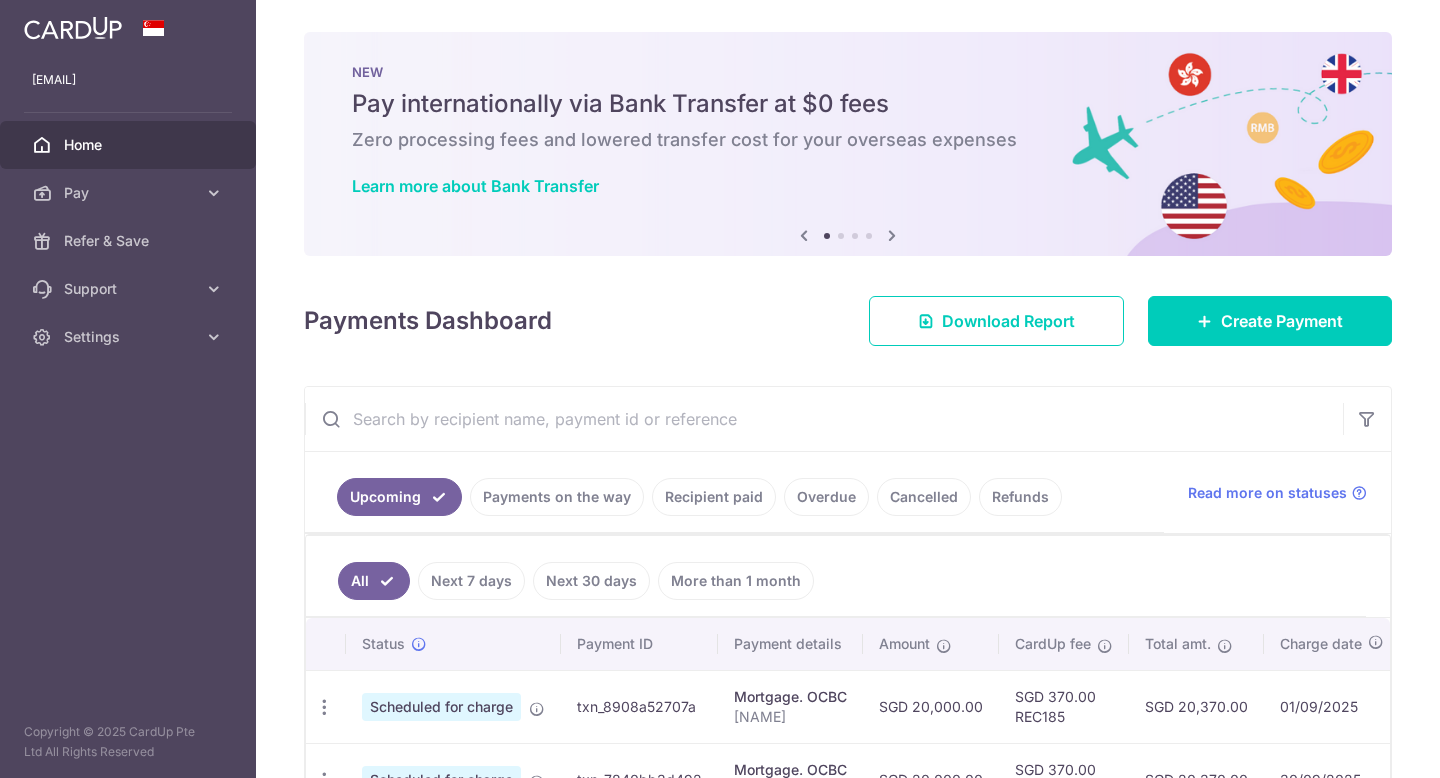scroll, scrollTop: 0, scrollLeft: 0, axis: both 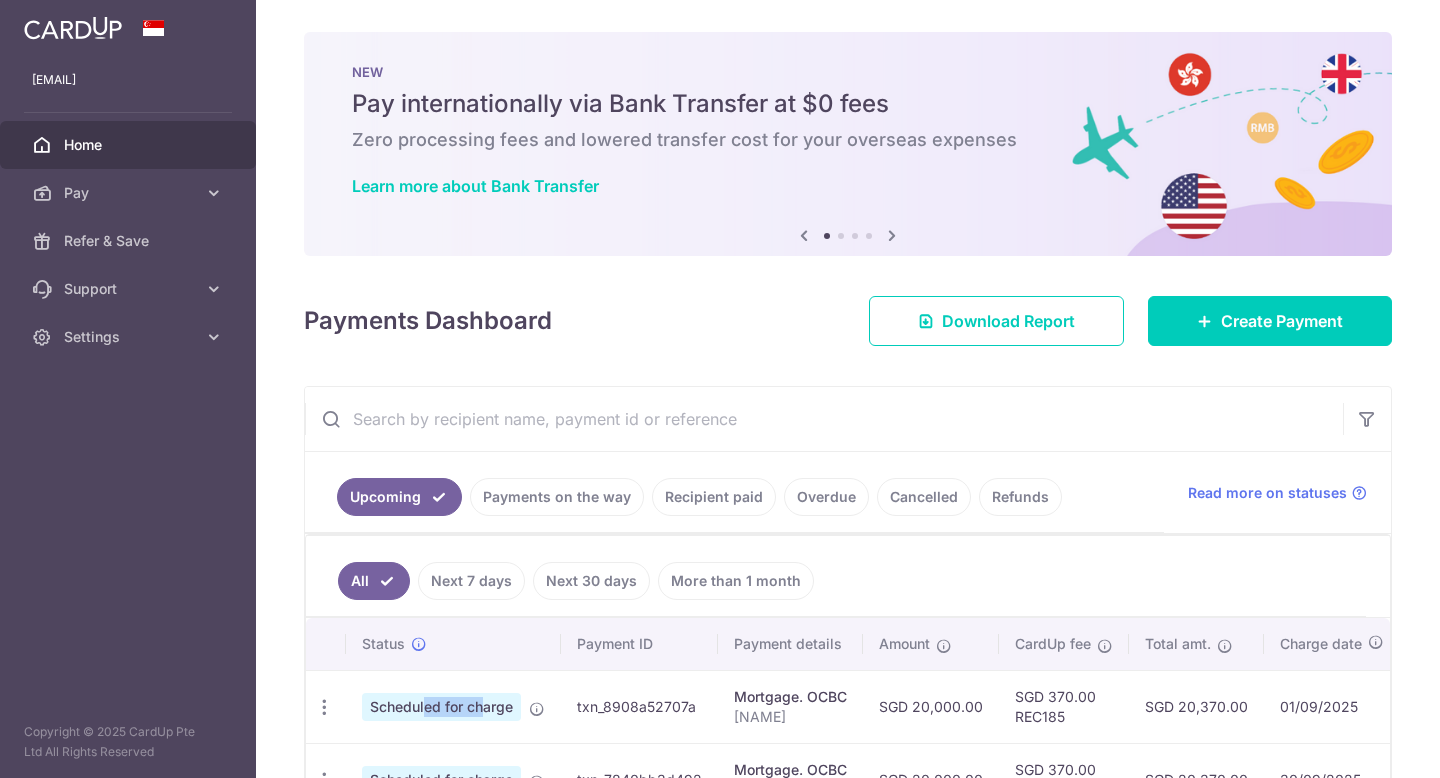 click on "Scheduled for charge" at bounding box center (441, 707) 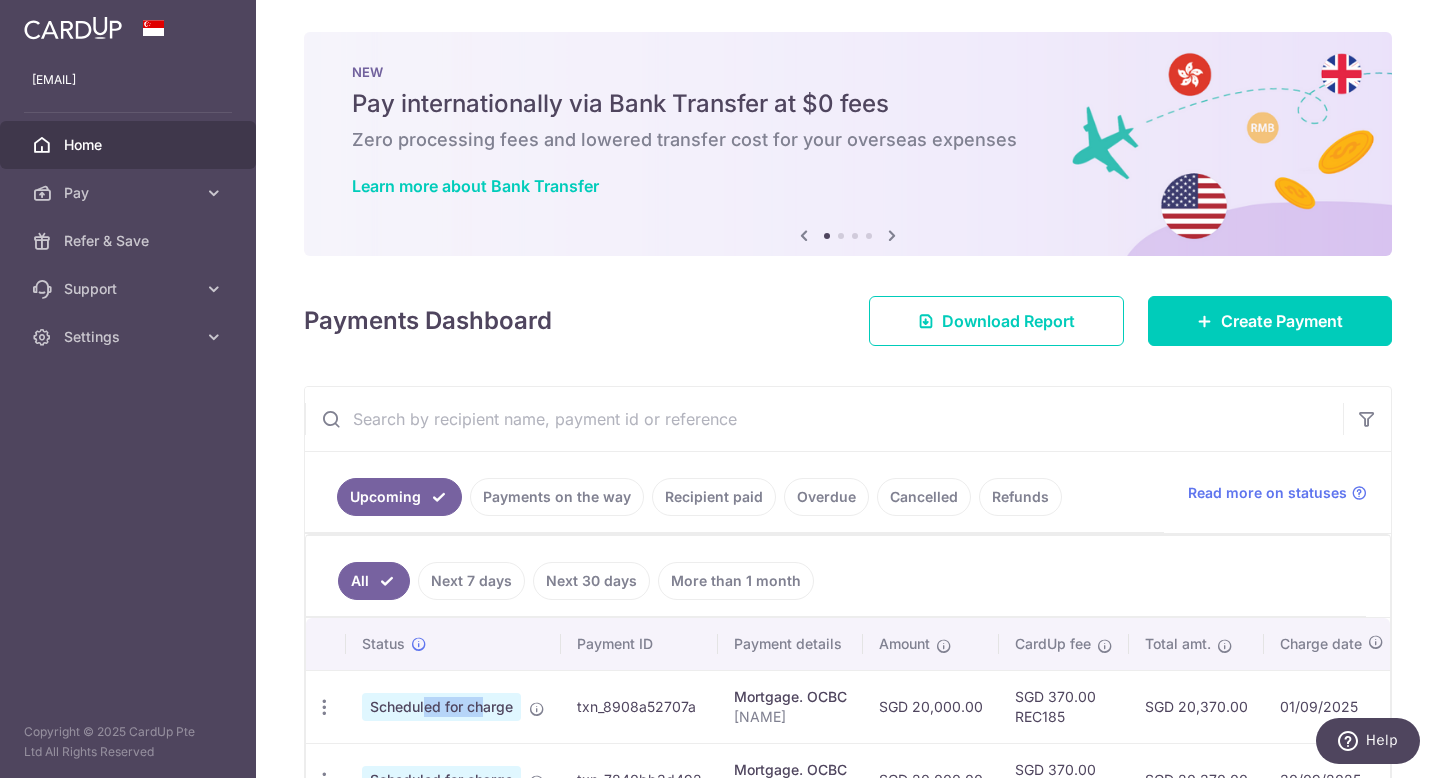 scroll, scrollTop: 282, scrollLeft: 0, axis: vertical 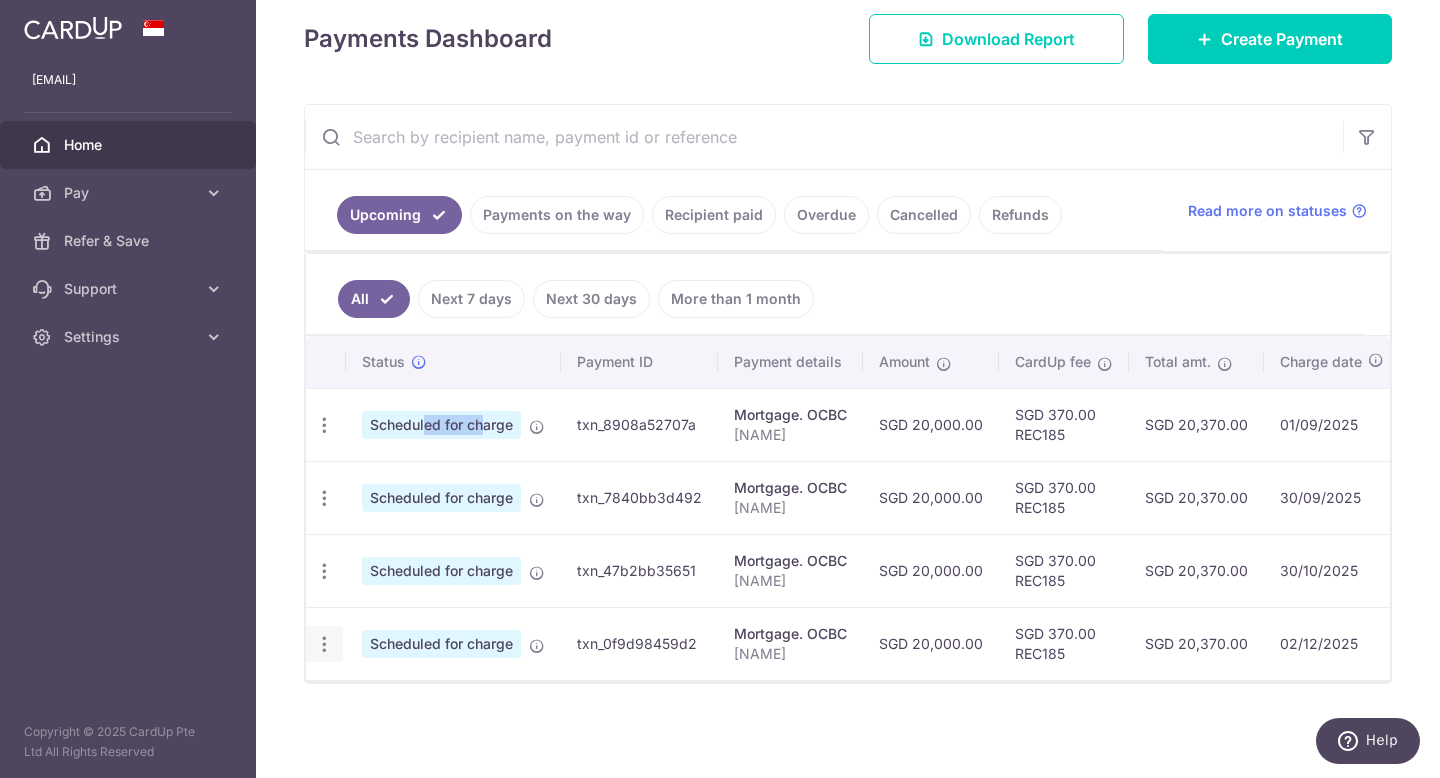 click at bounding box center (324, 425) 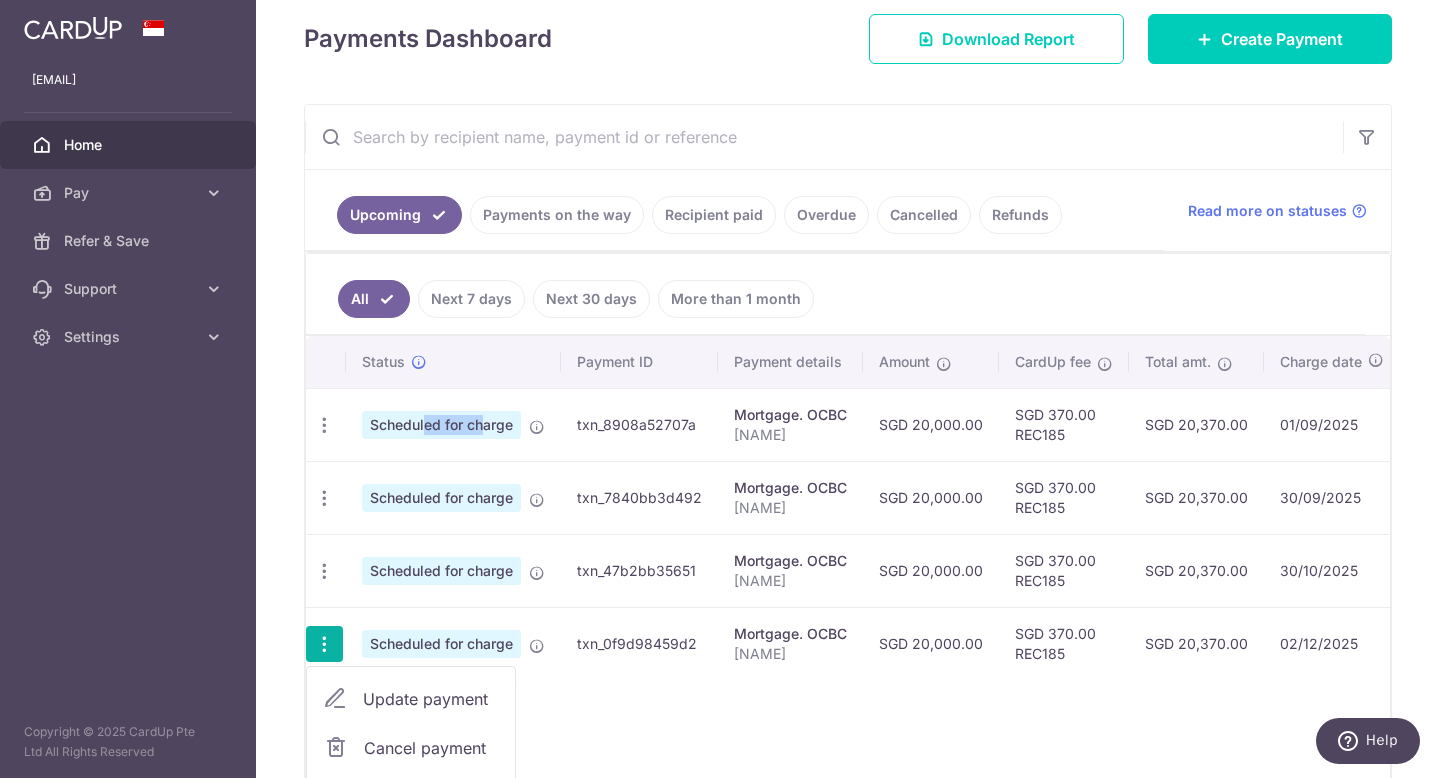 click on "Update payment" at bounding box center [431, 699] 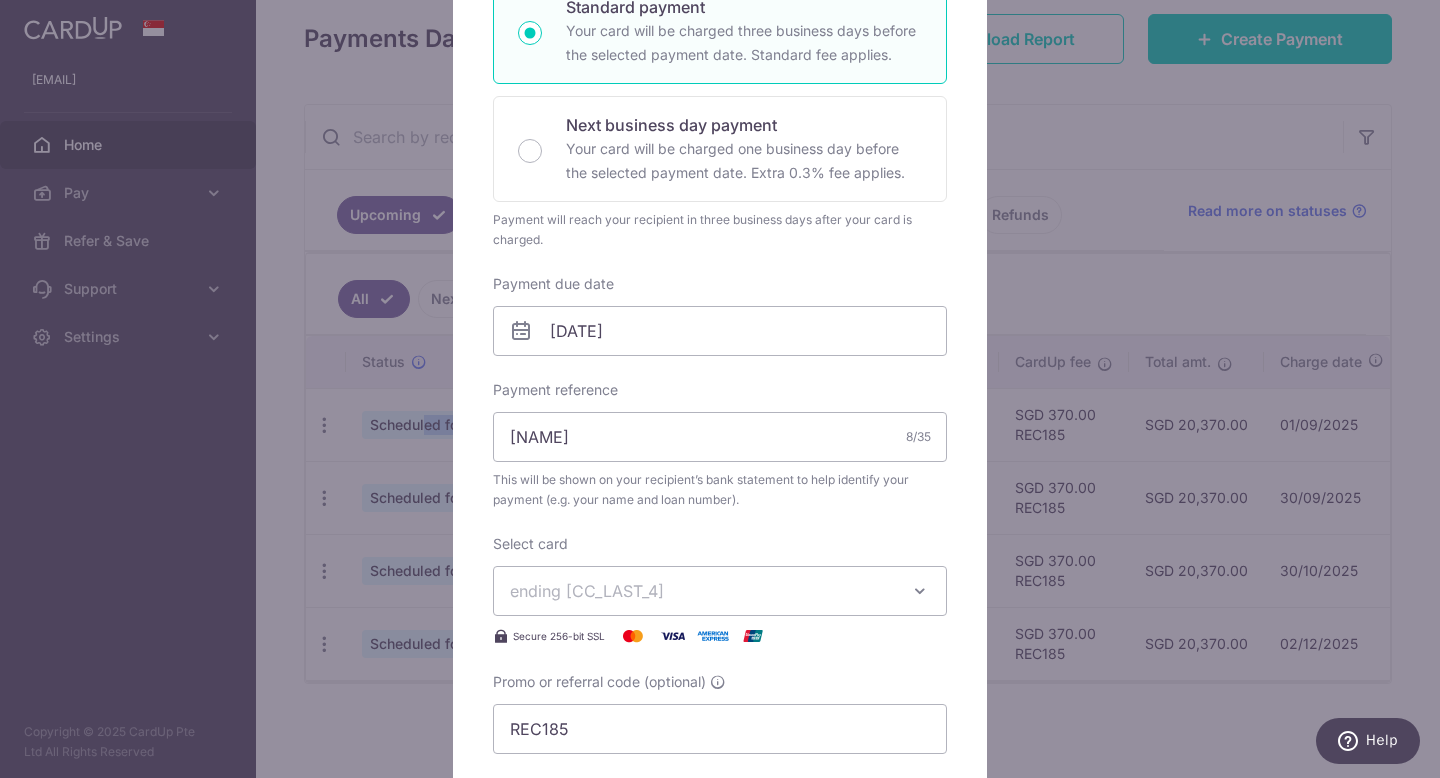 scroll, scrollTop: 544, scrollLeft: 0, axis: vertical 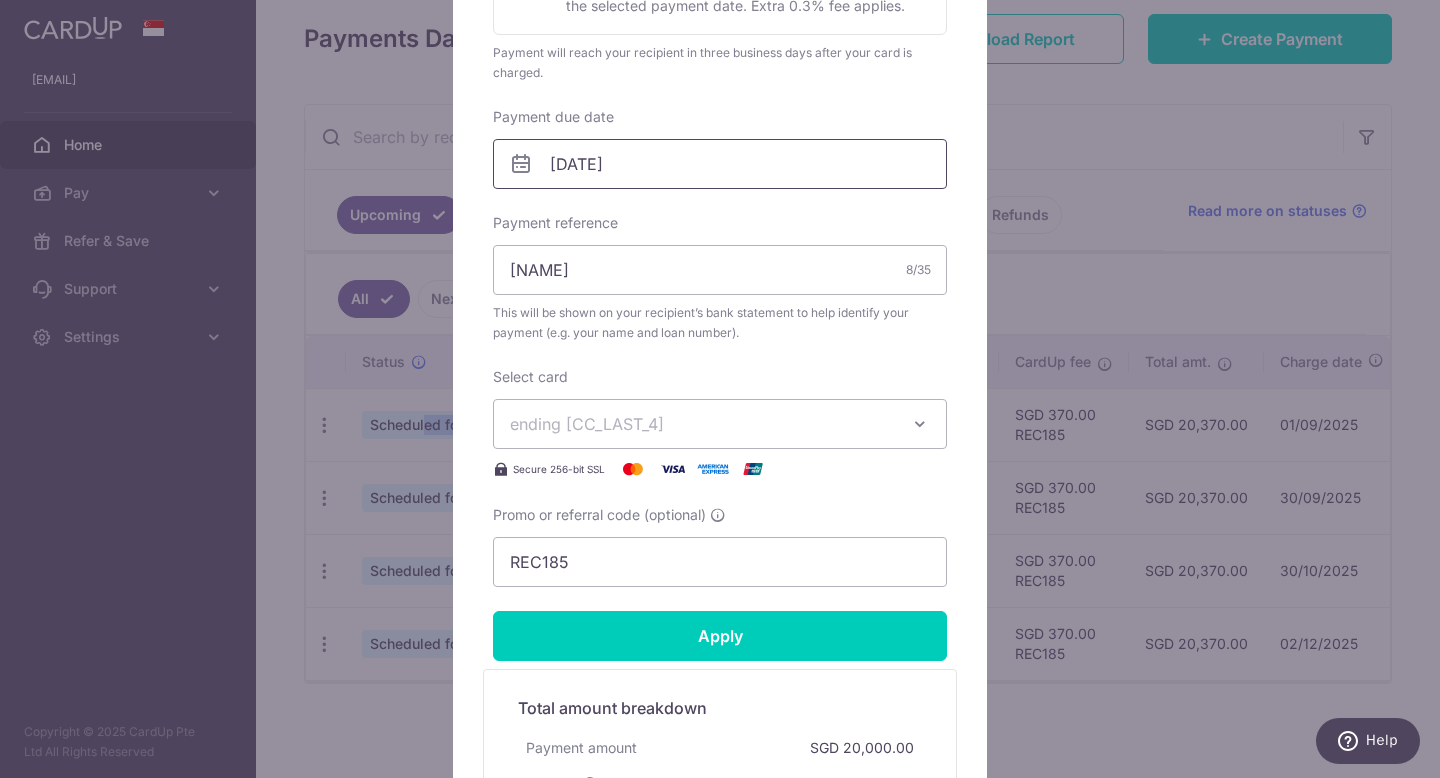 click on "[MM]/[DD]/[YYYY]" at bounding box center (720, 164) 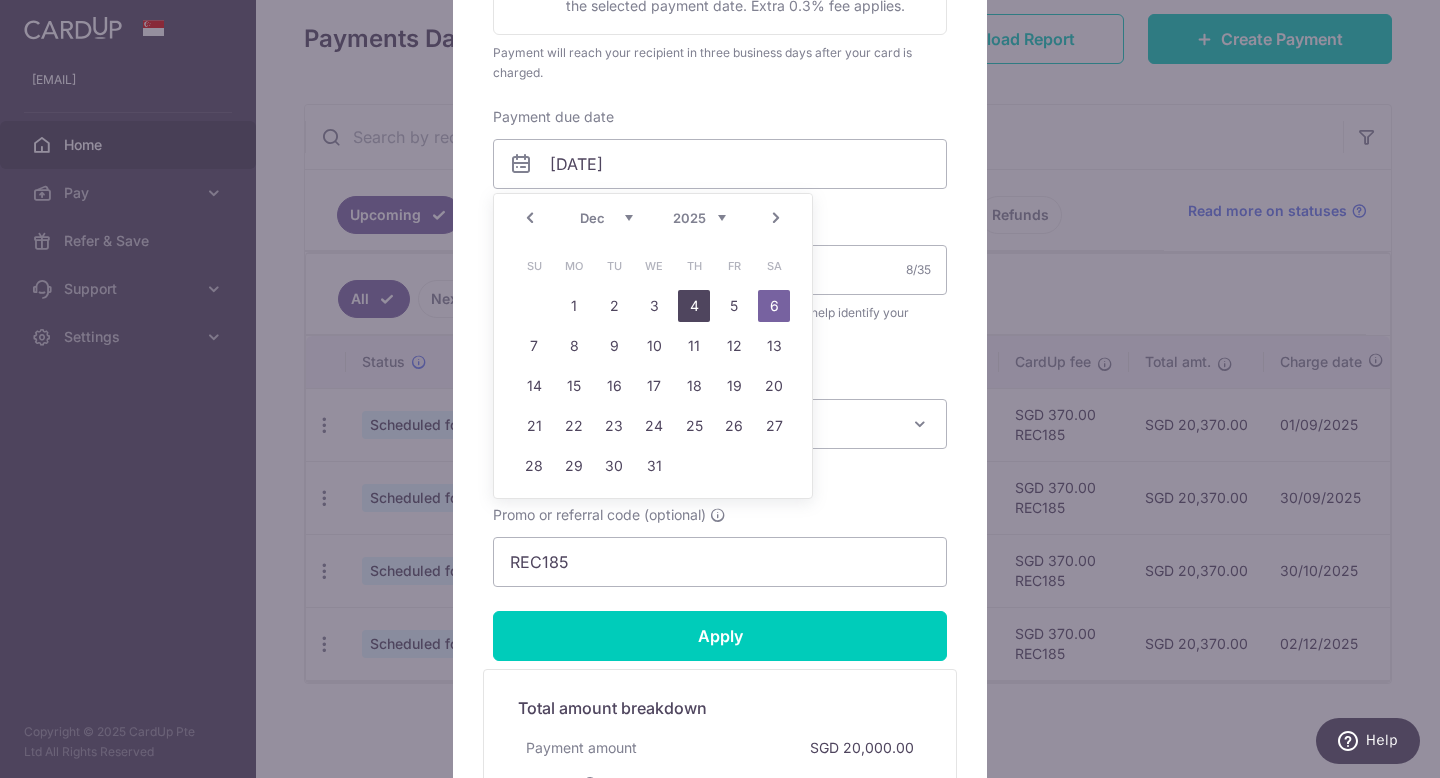 click on "4" at bounding box center (694, 306) 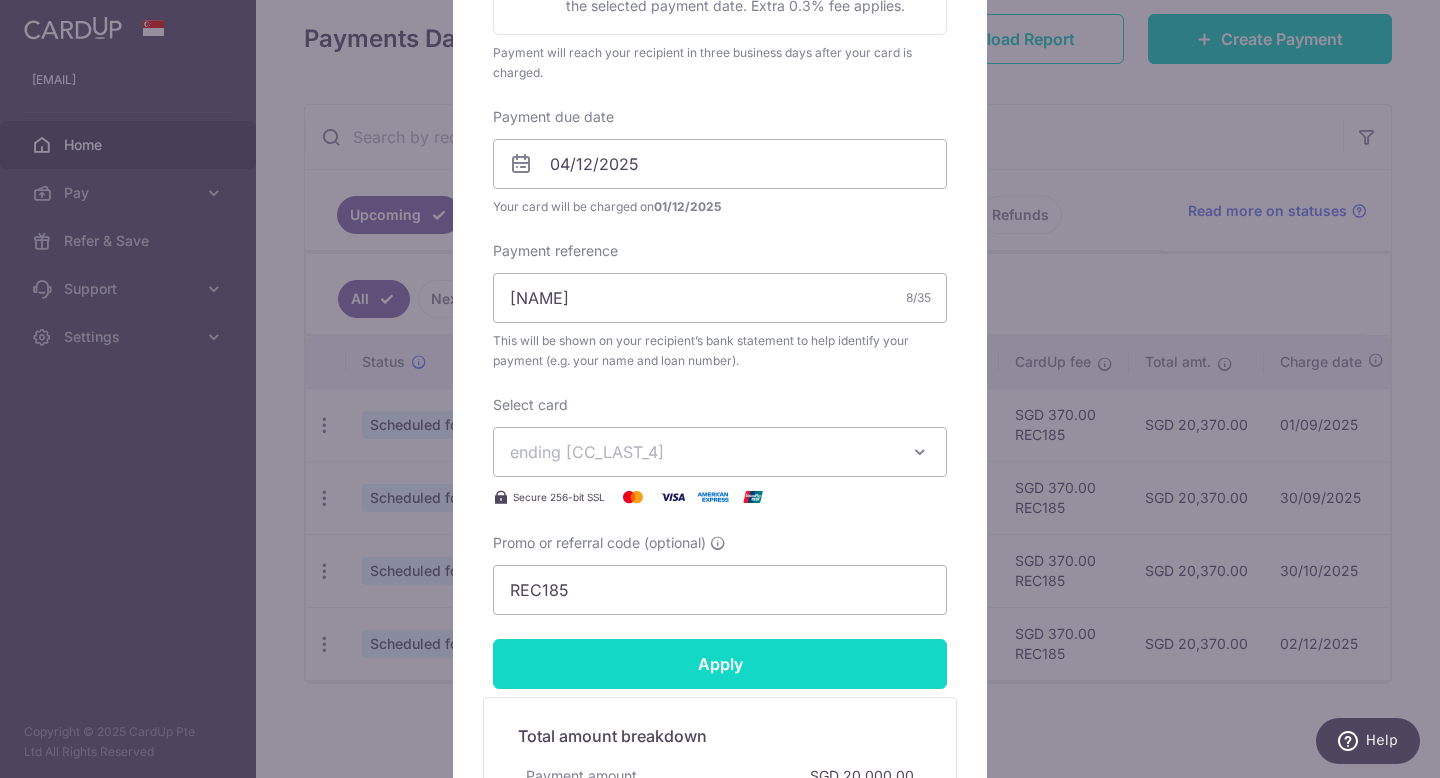click on "Apply" at bounding box center (720, 664) 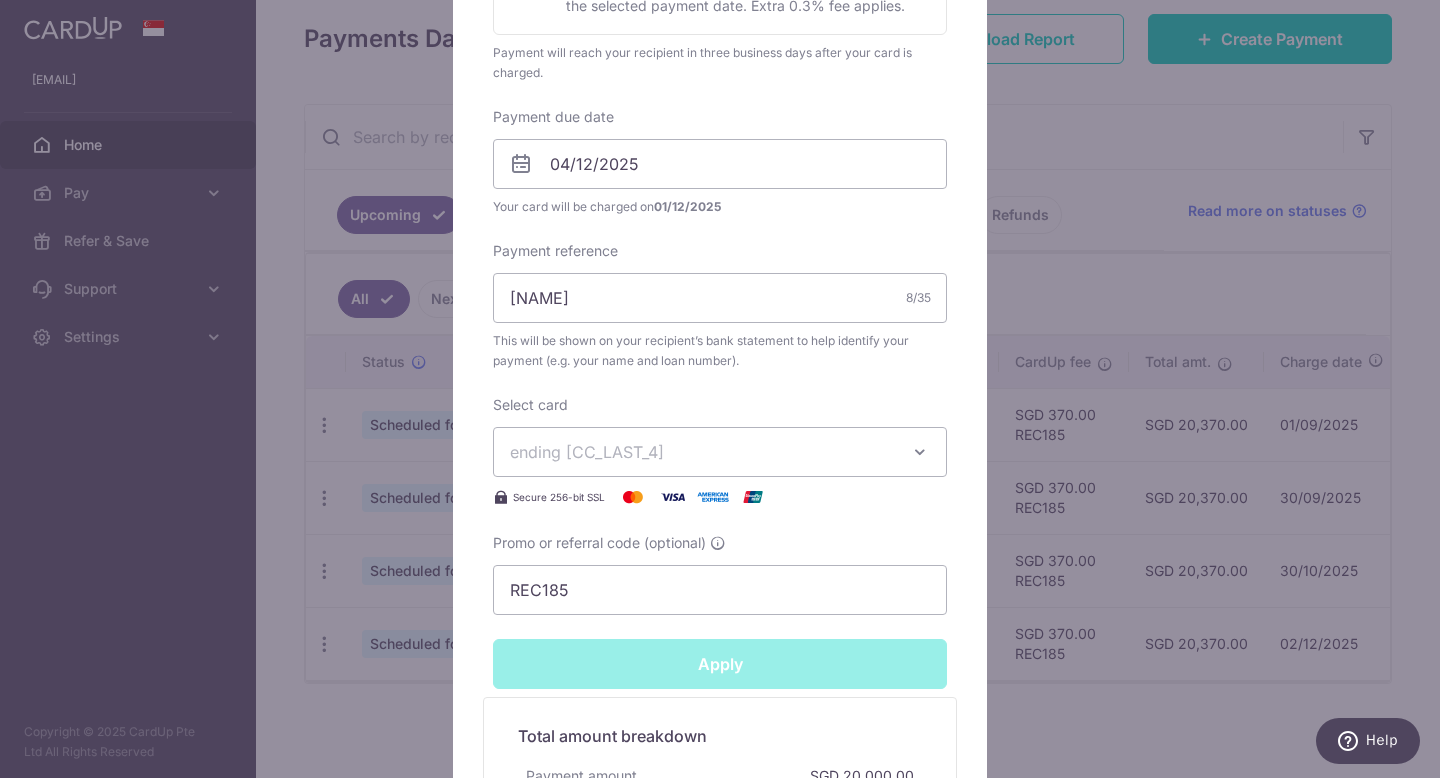 type on "Successfully Applied" 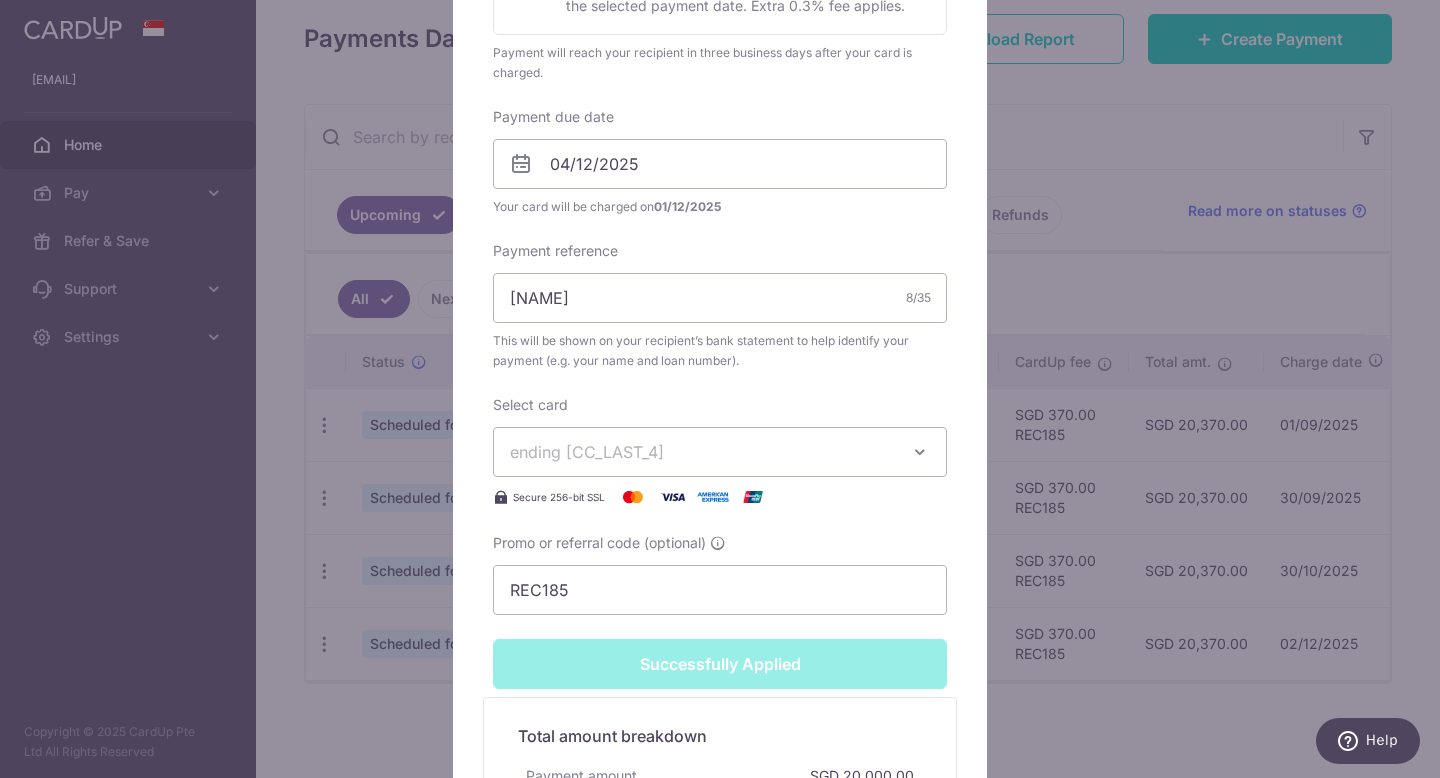 scroll, scrollTop: 614, scrollLeft: 0, axis: vertical 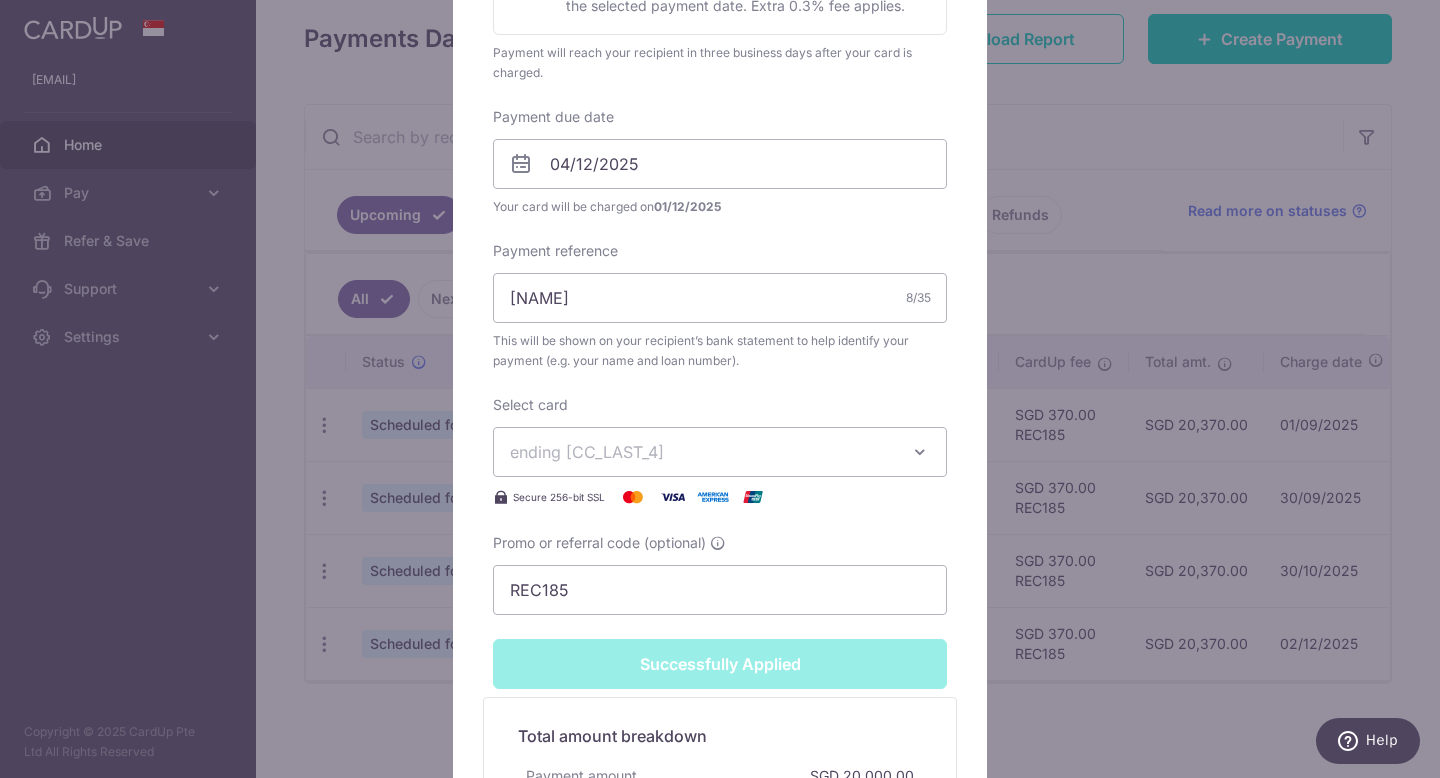 click on "Edit payment
By clicking apply,  you will make changes to all   payments to  OCBC  scheduled from
.
By clicking below, you confirm you are editing this payment to  OCBC  on
06/12/2025 .
Your payment is updated successfully
SGD" at bounding box center (720, 389) 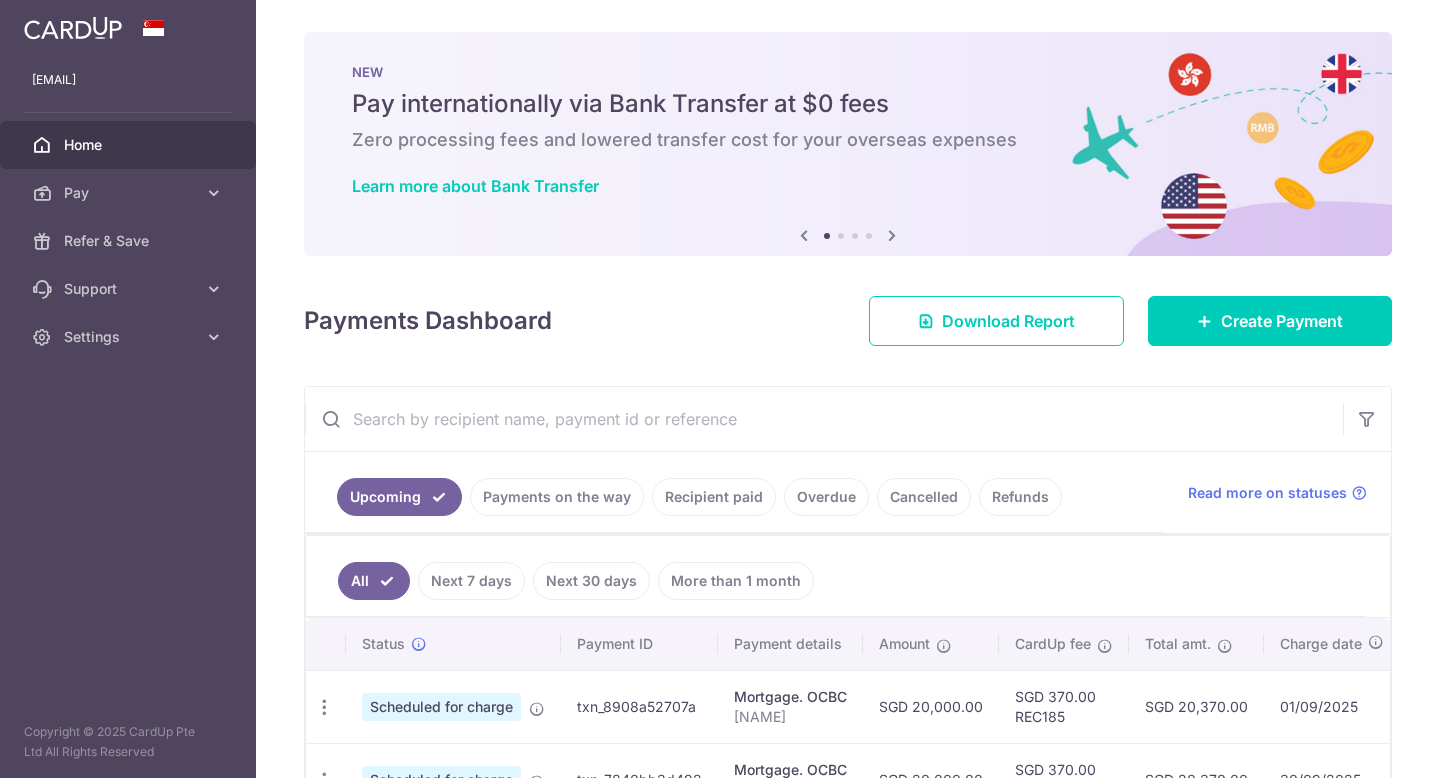 scroll, scrollTop: 0, scrollLeft: 0, axis: both 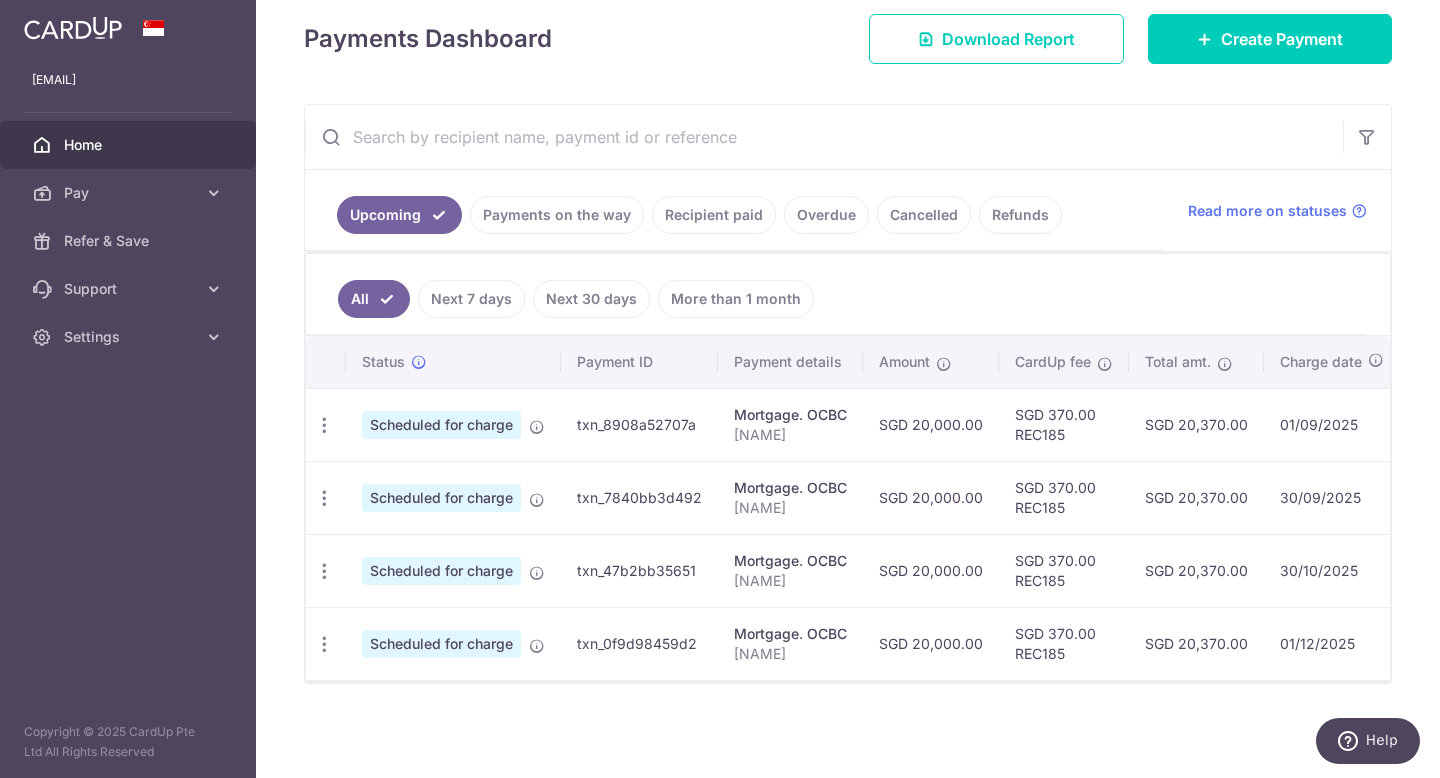 click on "All
Next 7 days
Next 30 days
More than 1 month" at bounding box center (836, 294) 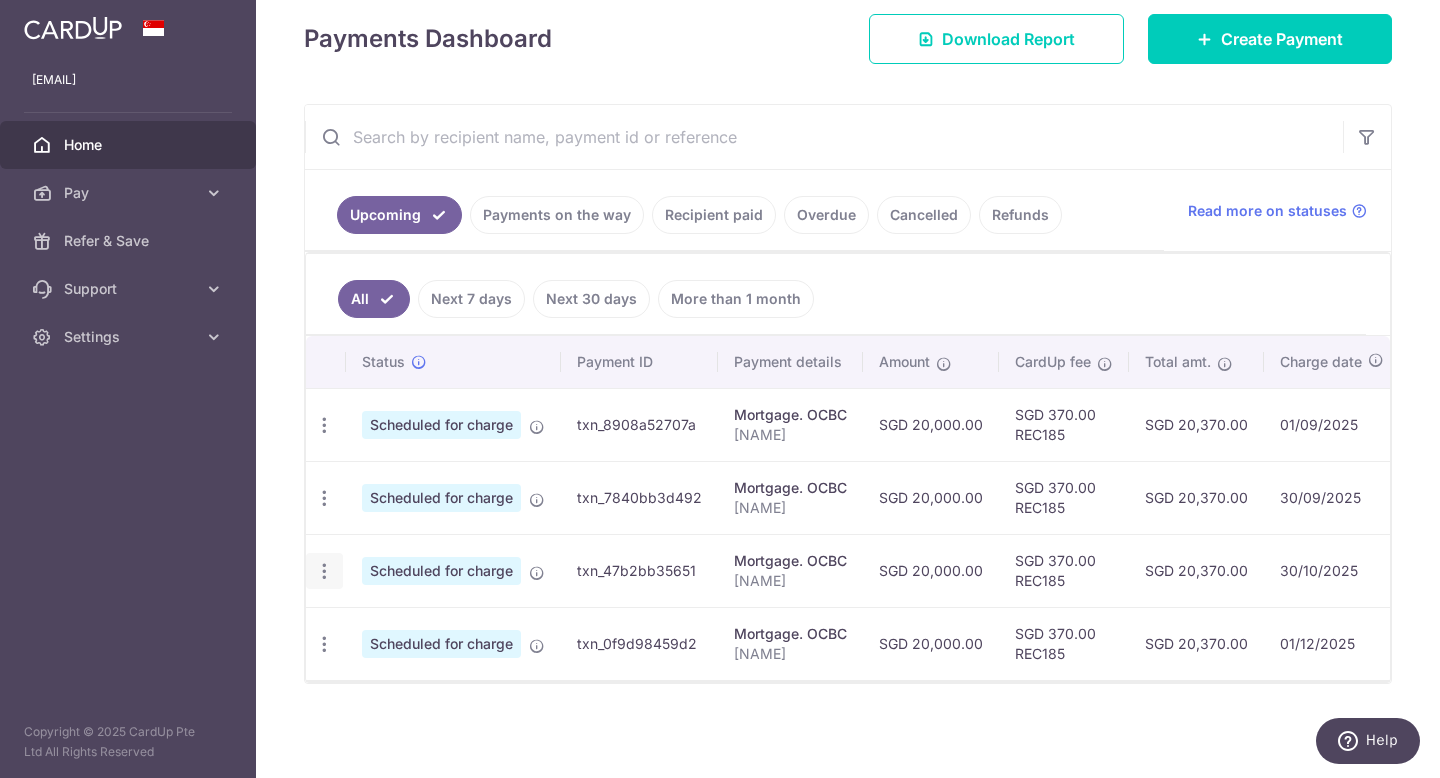 click at bounding box center (324, 425) 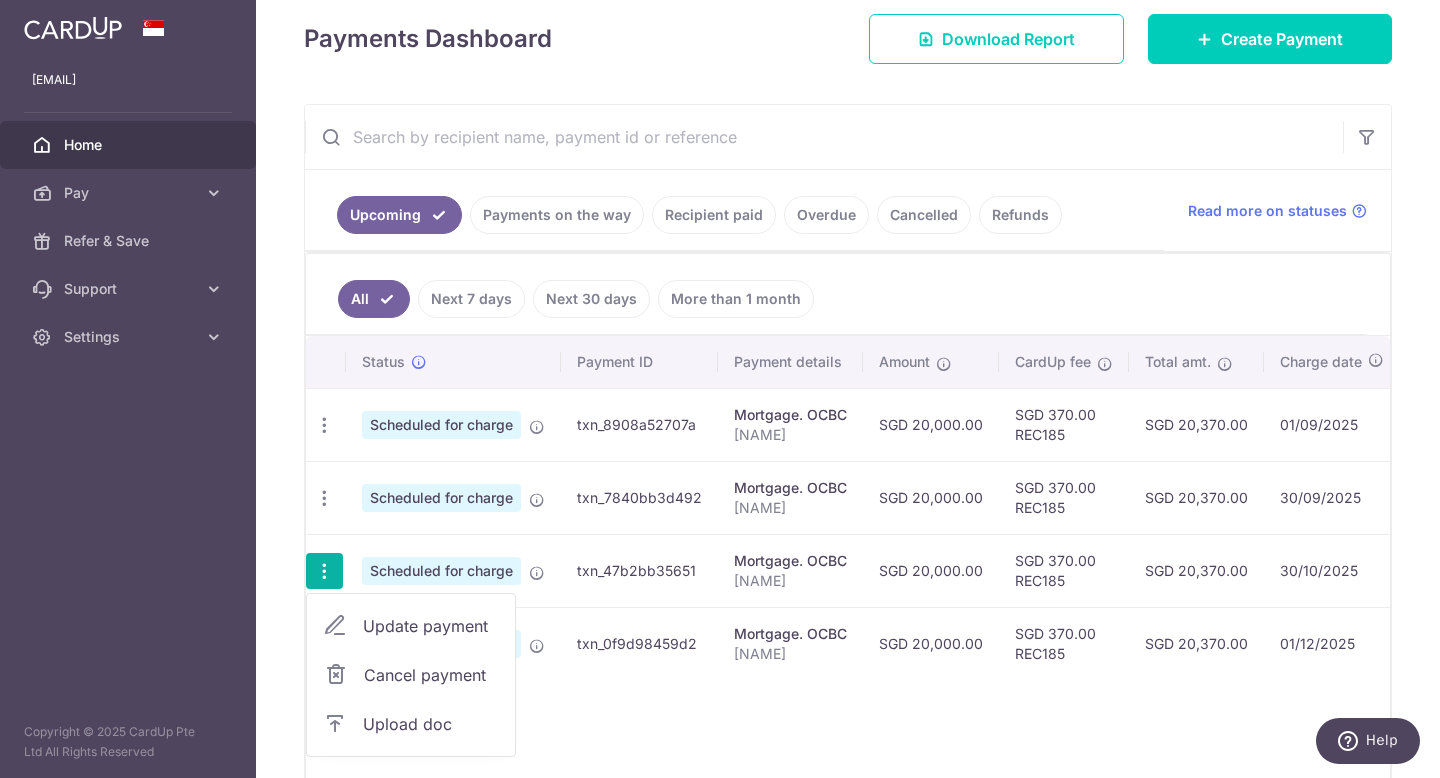 click on "Update payment" at bounding box center (411, 626) 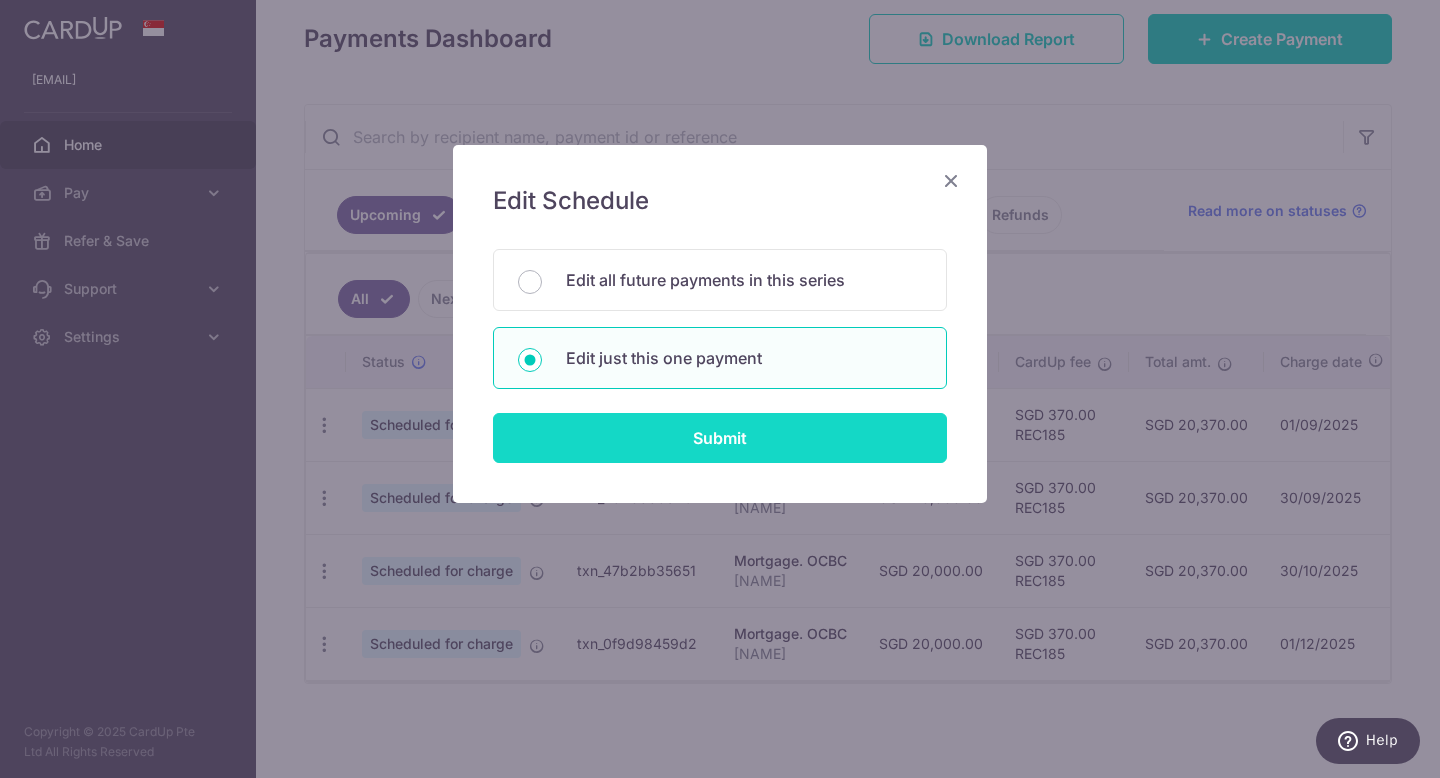 click on "Submit" at bounding box center [720, 438] 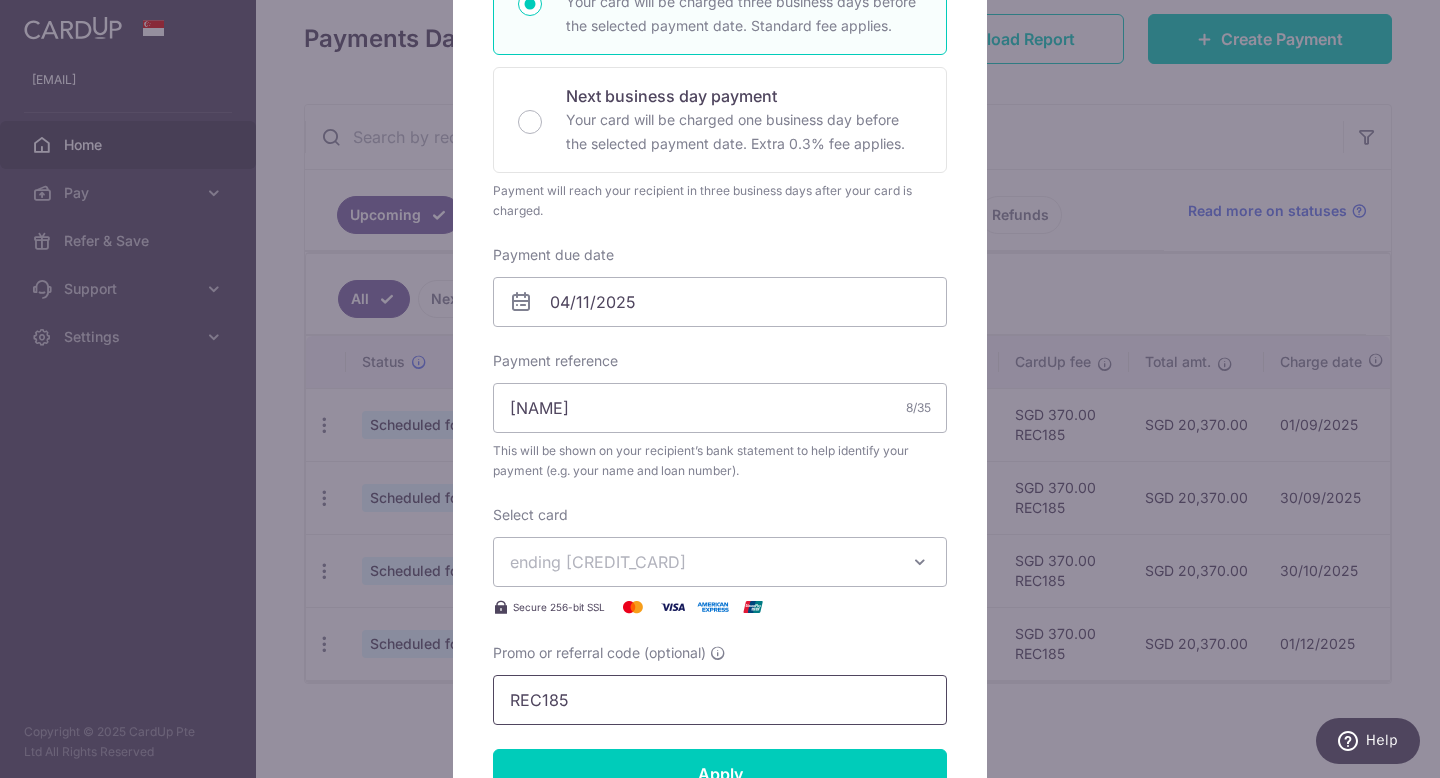scroll, scrollTop: 378, scrollLeft: 0, axis: vertical 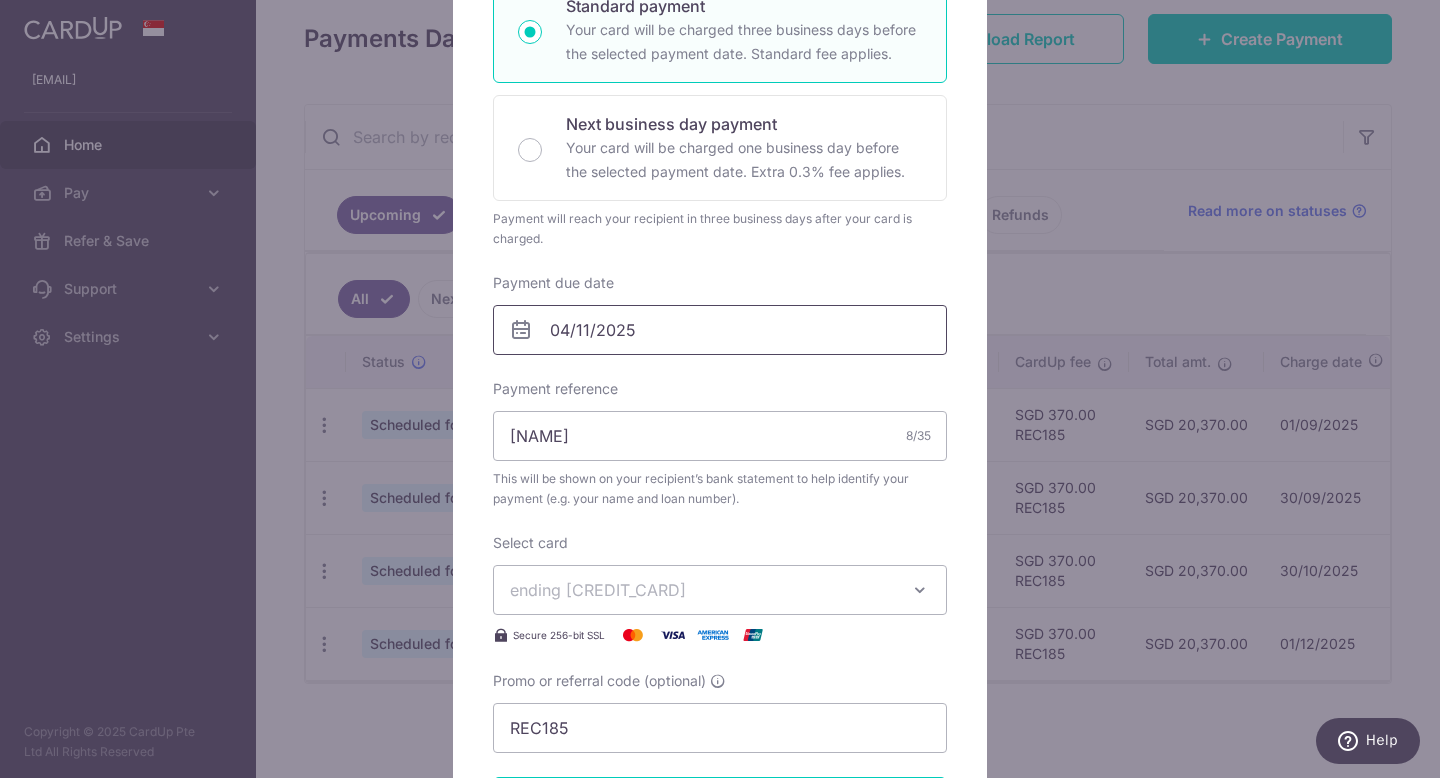 click on "04/11/2025" at bounding box center [720, 330] 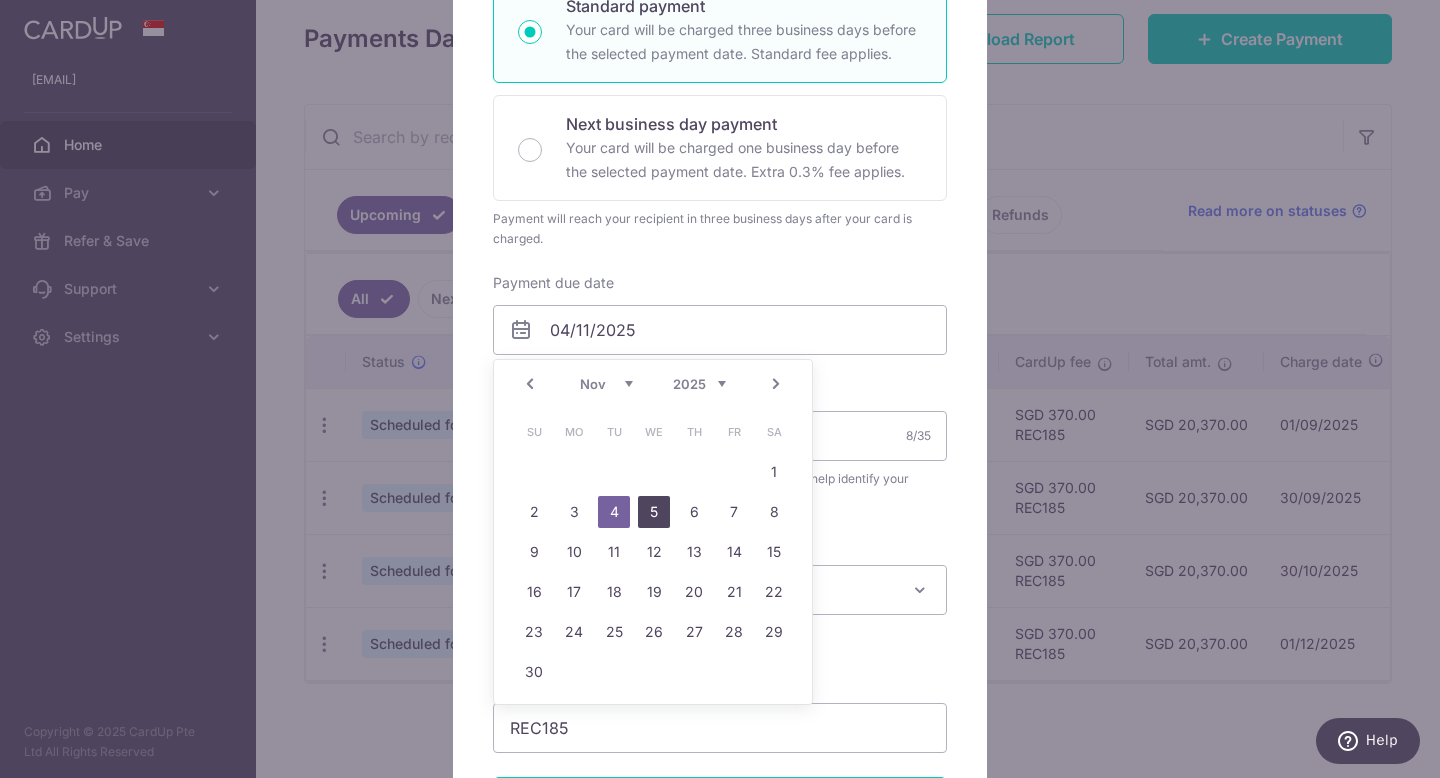 click on "5" at bounding box center (654, 512) 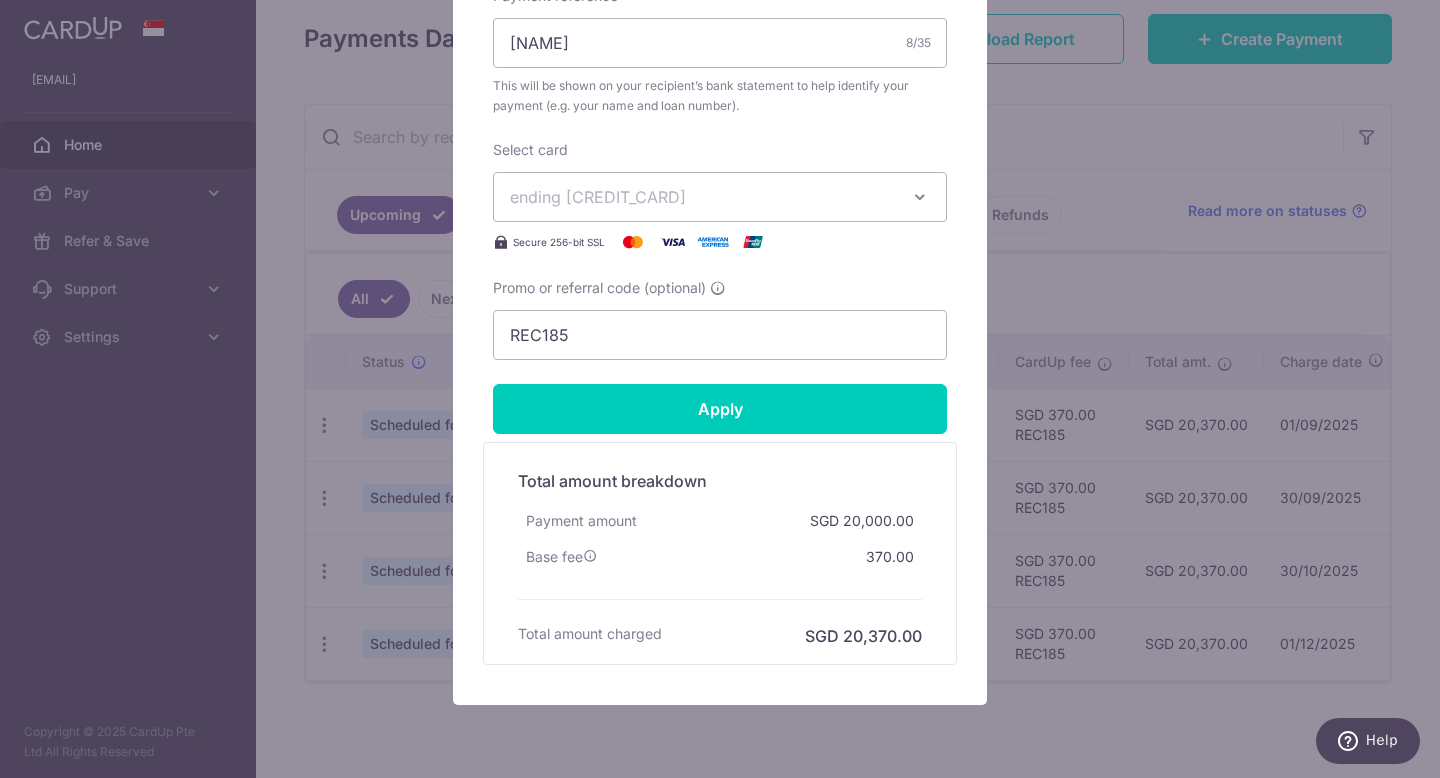 scroll, scrollTop: 871, scrollLeft: 0, axis: vertical 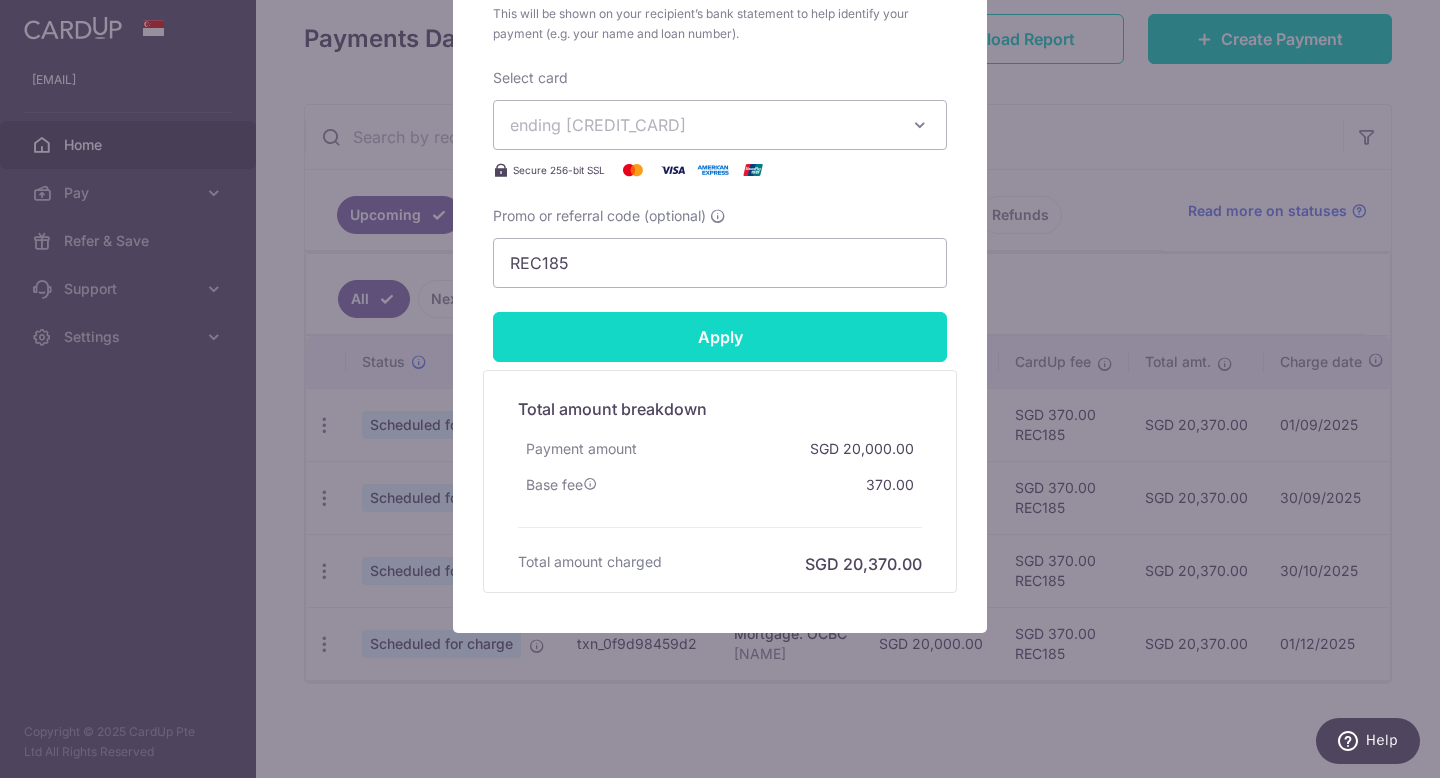 click on "Apply" at bounding box center (720, 337) 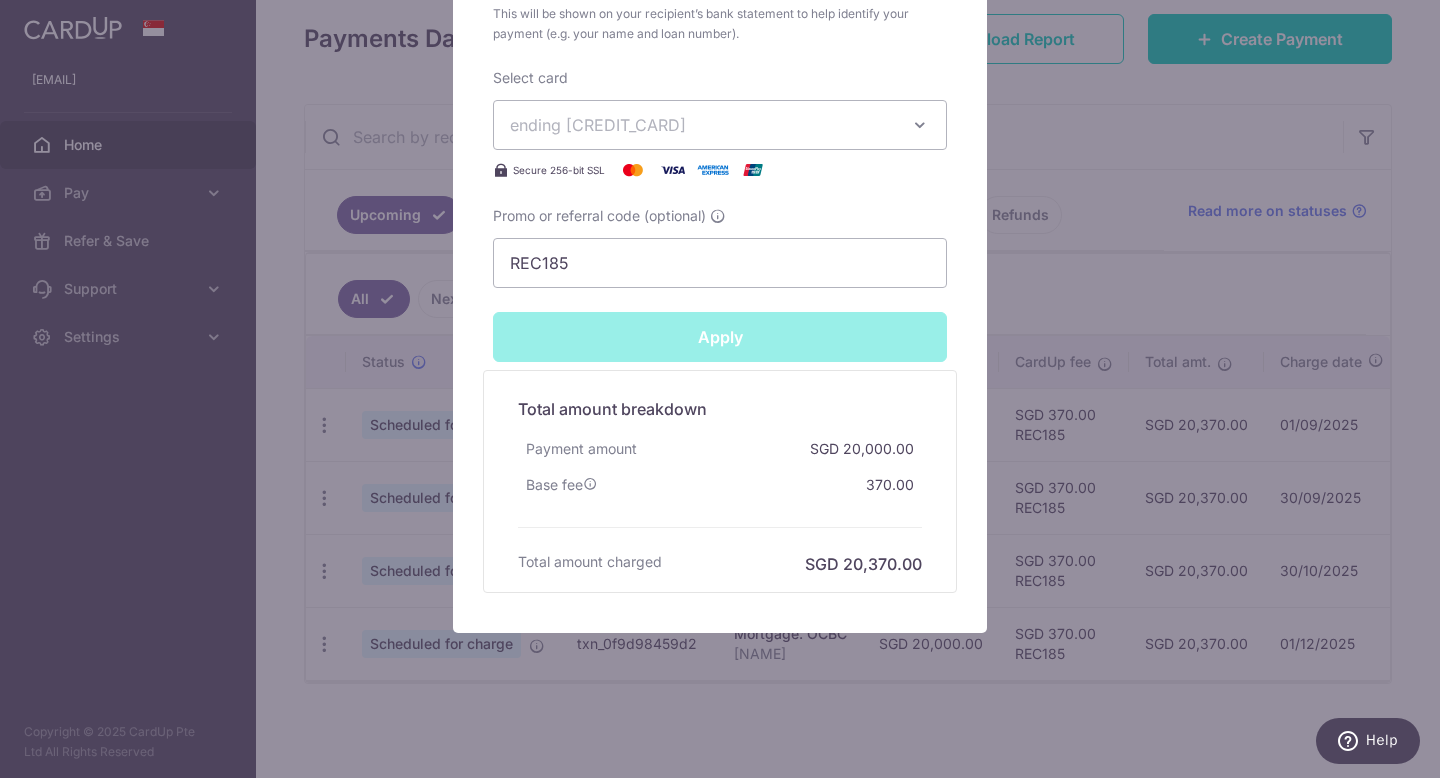 type on "Successfully Applied" 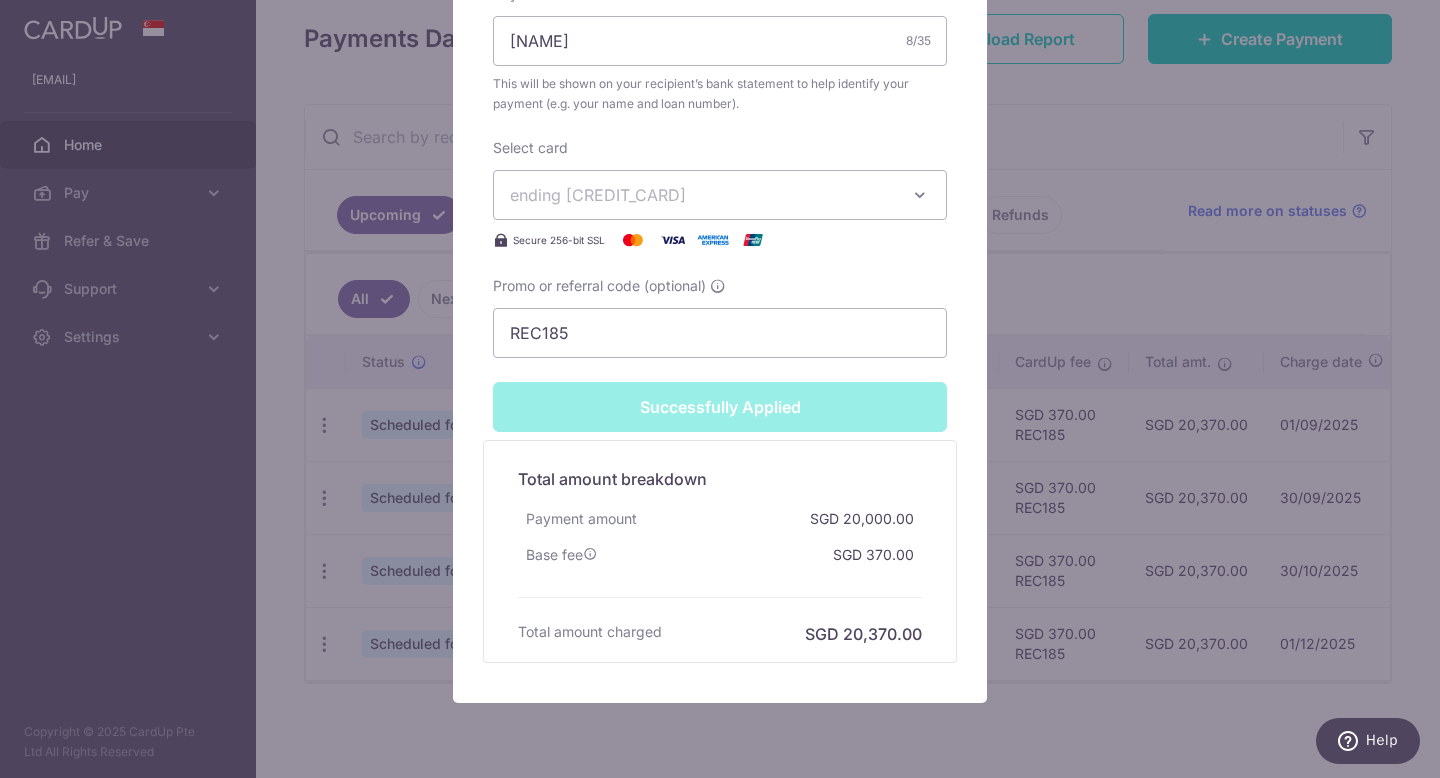 scroll, scrollTop: 941, scrollLeft: 0, axis: vertical 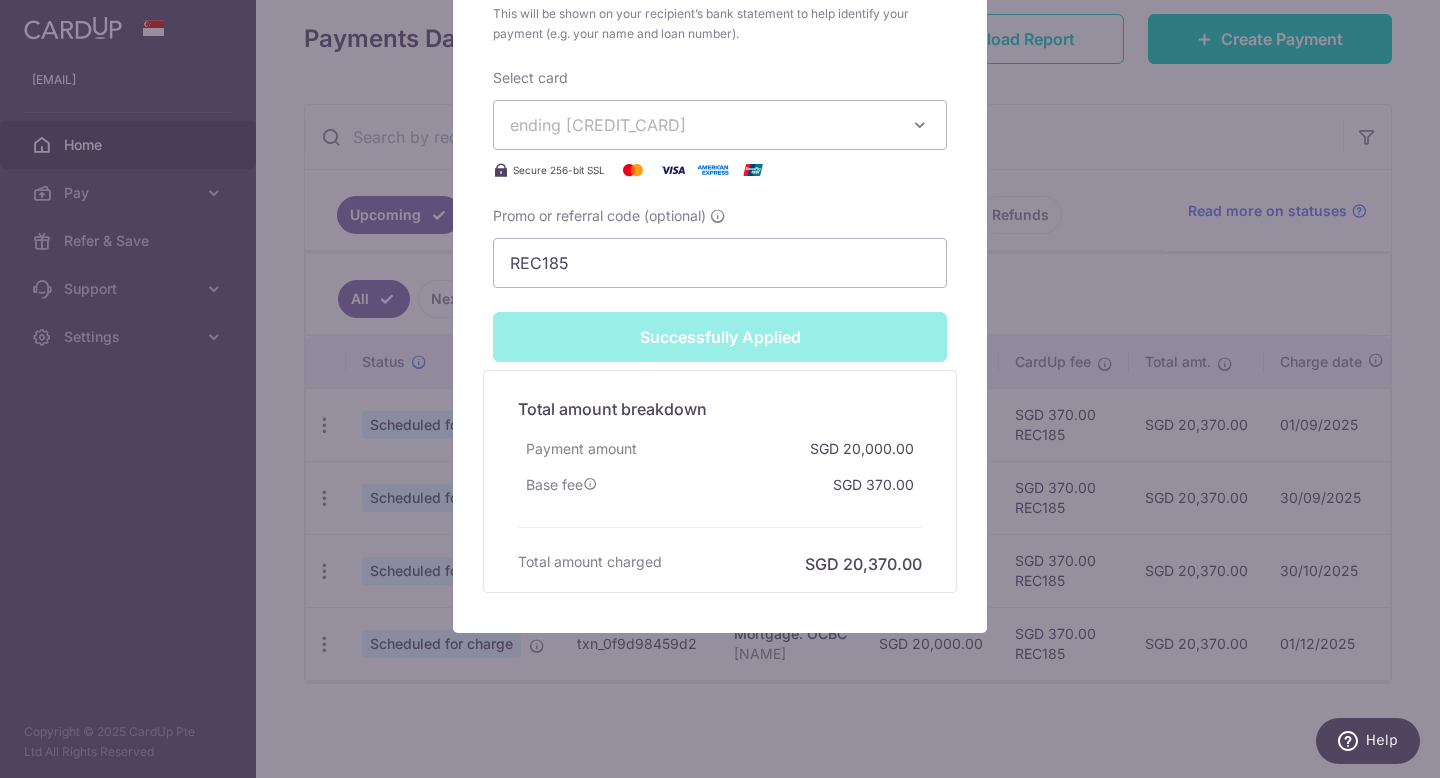 click on "Edit payment
By clicking apply,  you will make changes to all   payments to  OCBC  scheduled from
.
By clicking below, you confirm you are editing this payment to  OCBC  on
04/11/2025 .
Your payment is updated successfully
SGD" at bounding box center [720, 389] 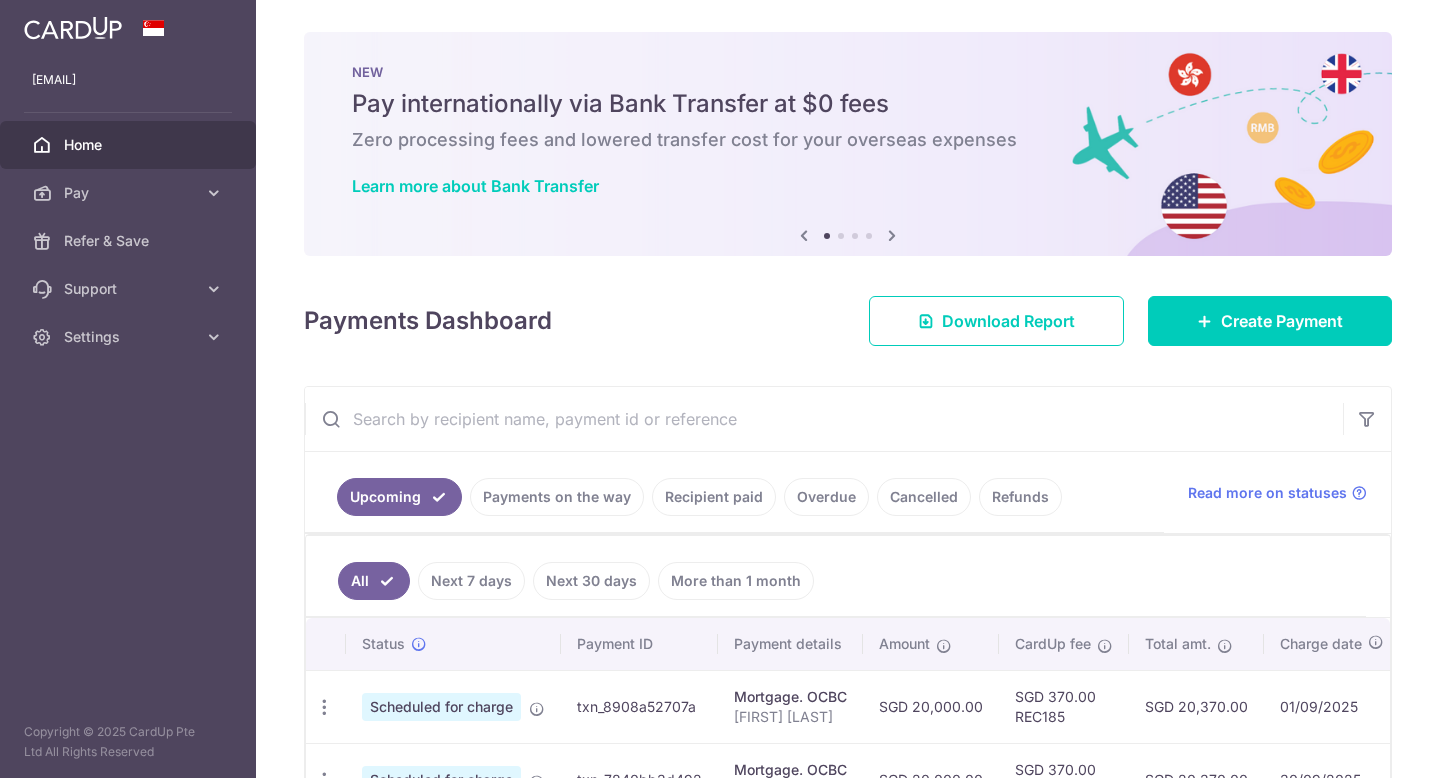 scroll, scrollTop: 0, scrollLeft: 0, axis: both 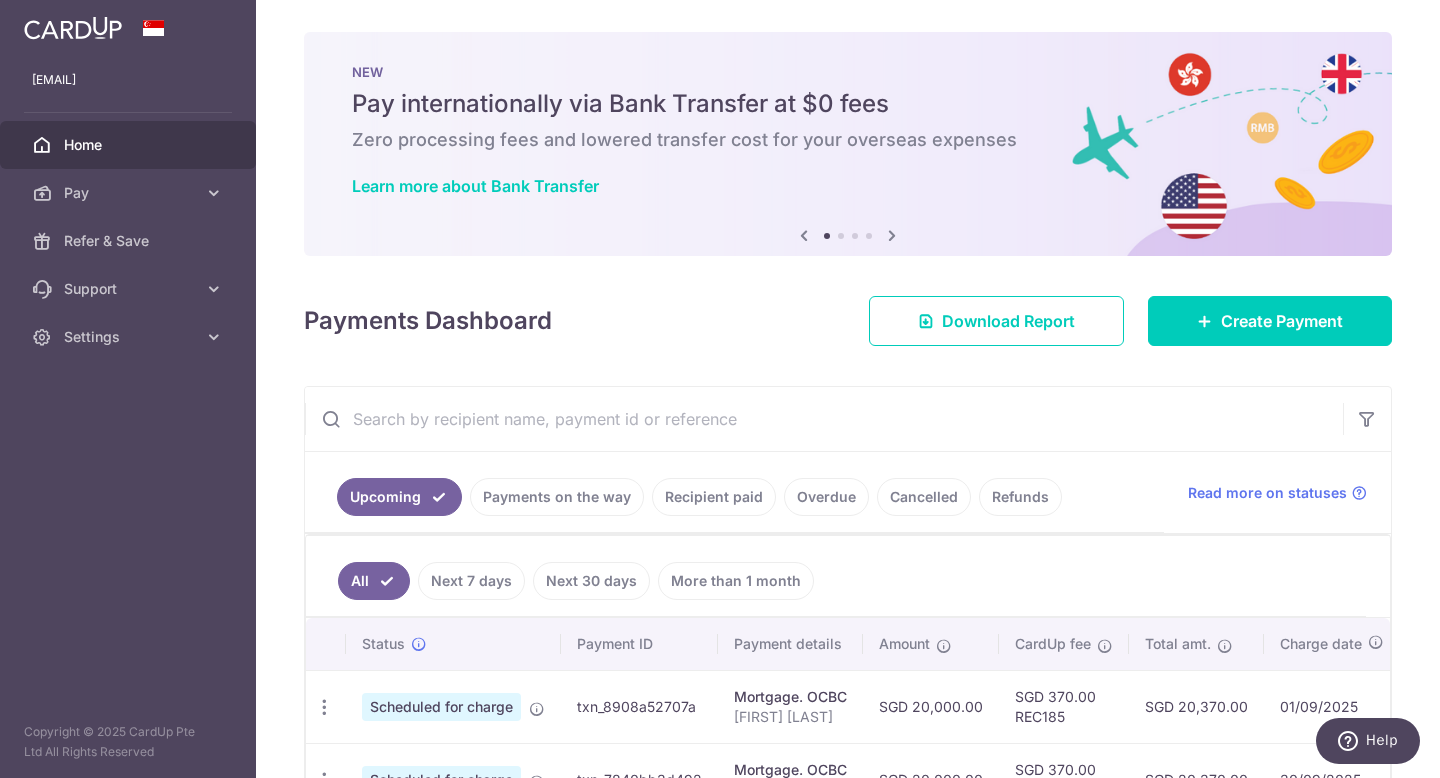 click on "[EMAIL]
Home
Pay
Payments
Recipients
Cards
Refer & Save
Support
FAQ
Contact Us
Settings
Account
Logout
Copyright © 2025 CardUp Pte Ltd All Rights Reserved" at bounding box center [128, 389] 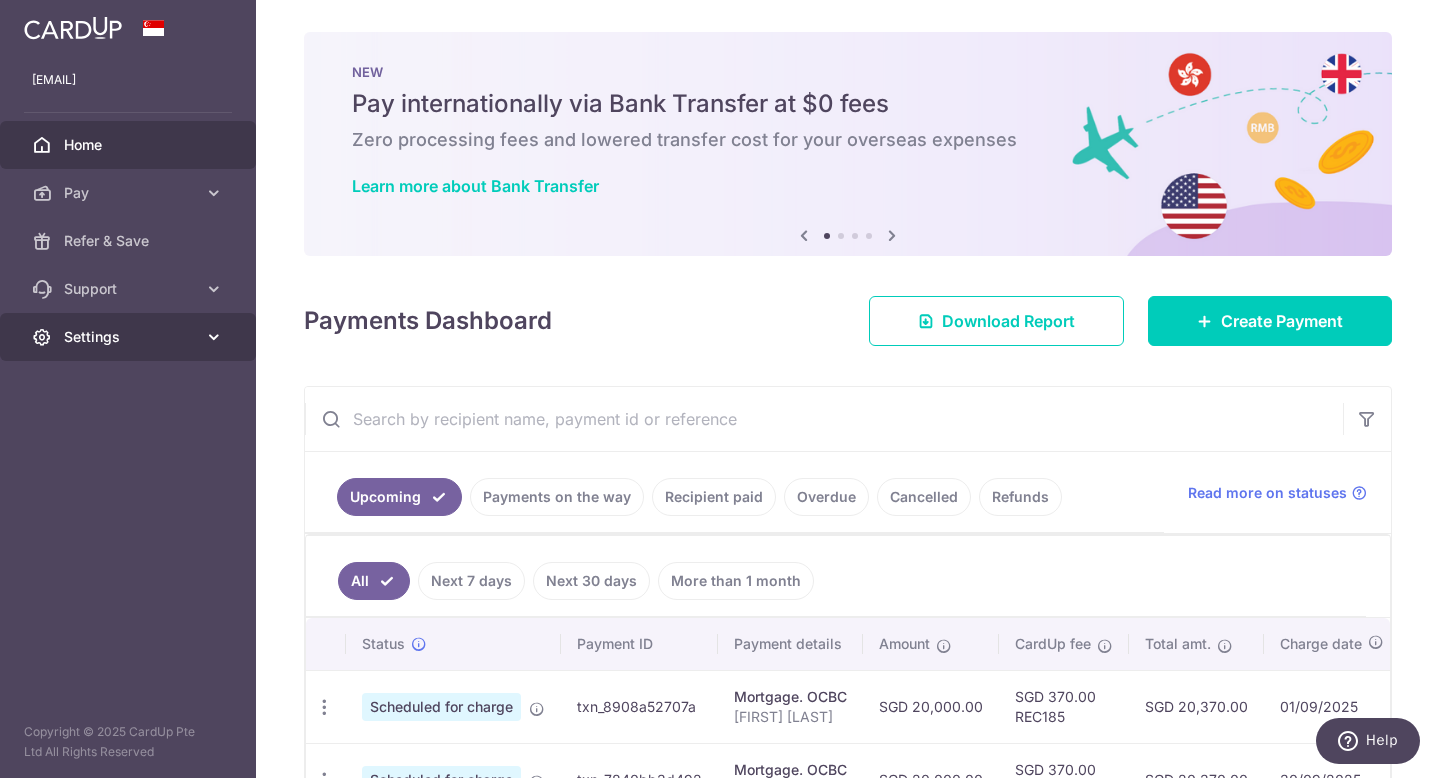 click on "Settings" at bounding box center (130, 337) 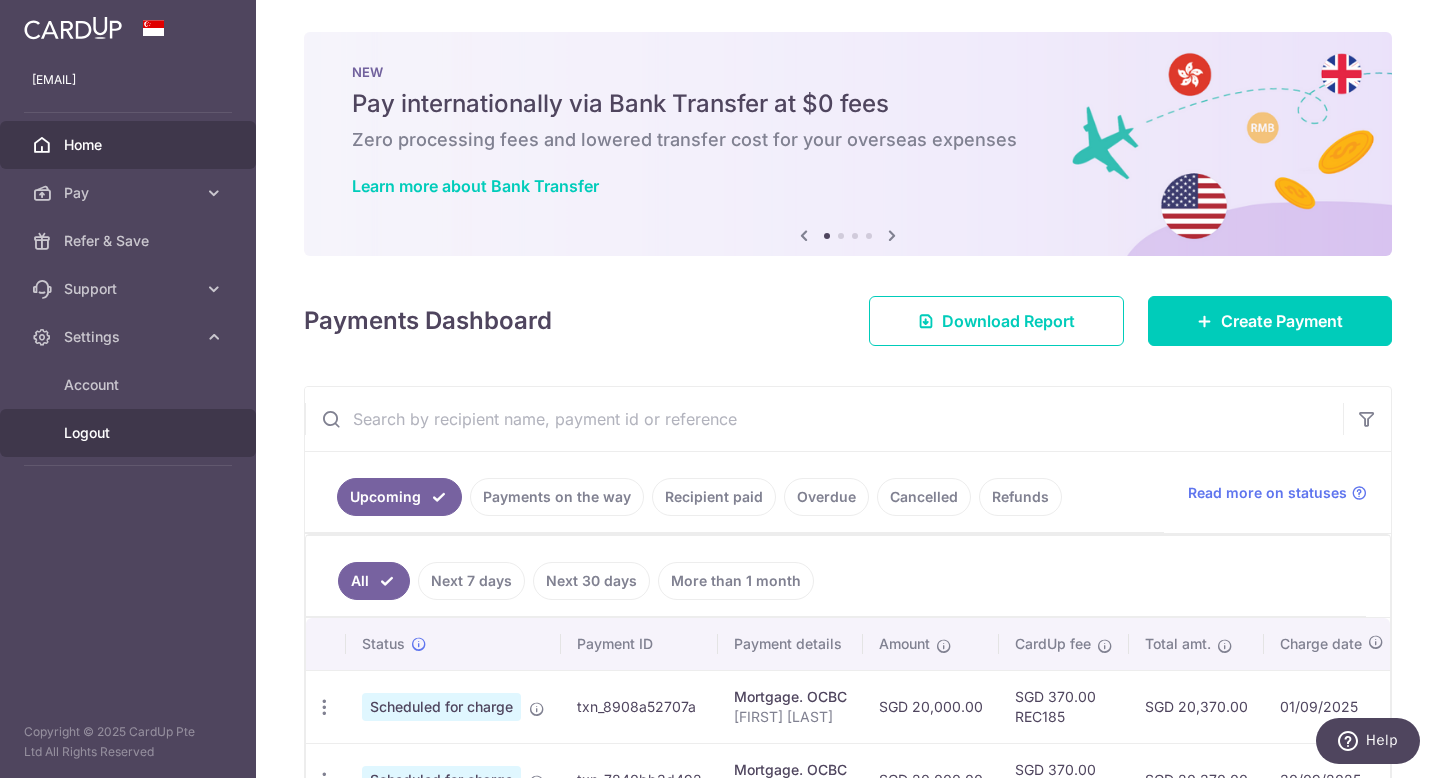 click on "Logout" at bounding box center [128, 433] 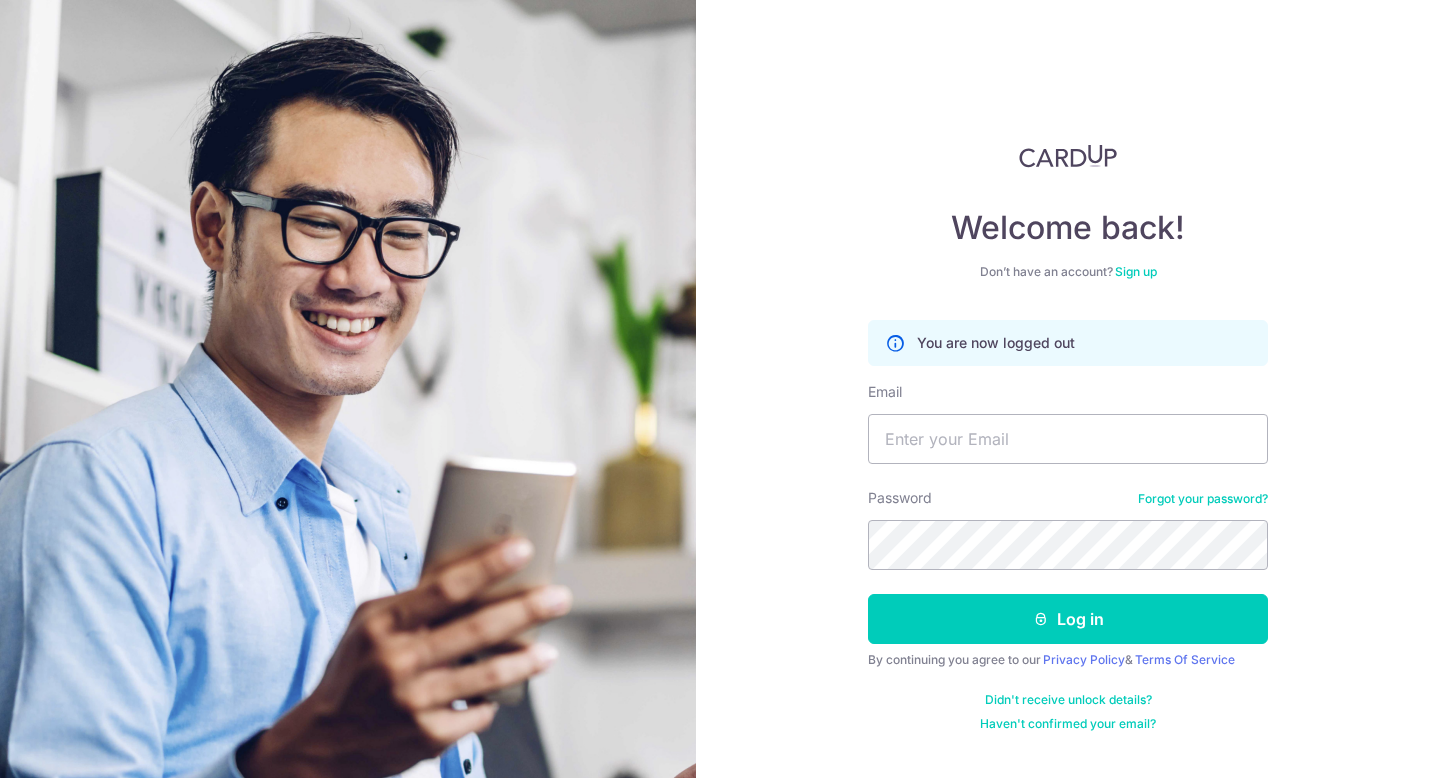 scroll, scrollTop: 0, scrollLeft: 0, axis: both 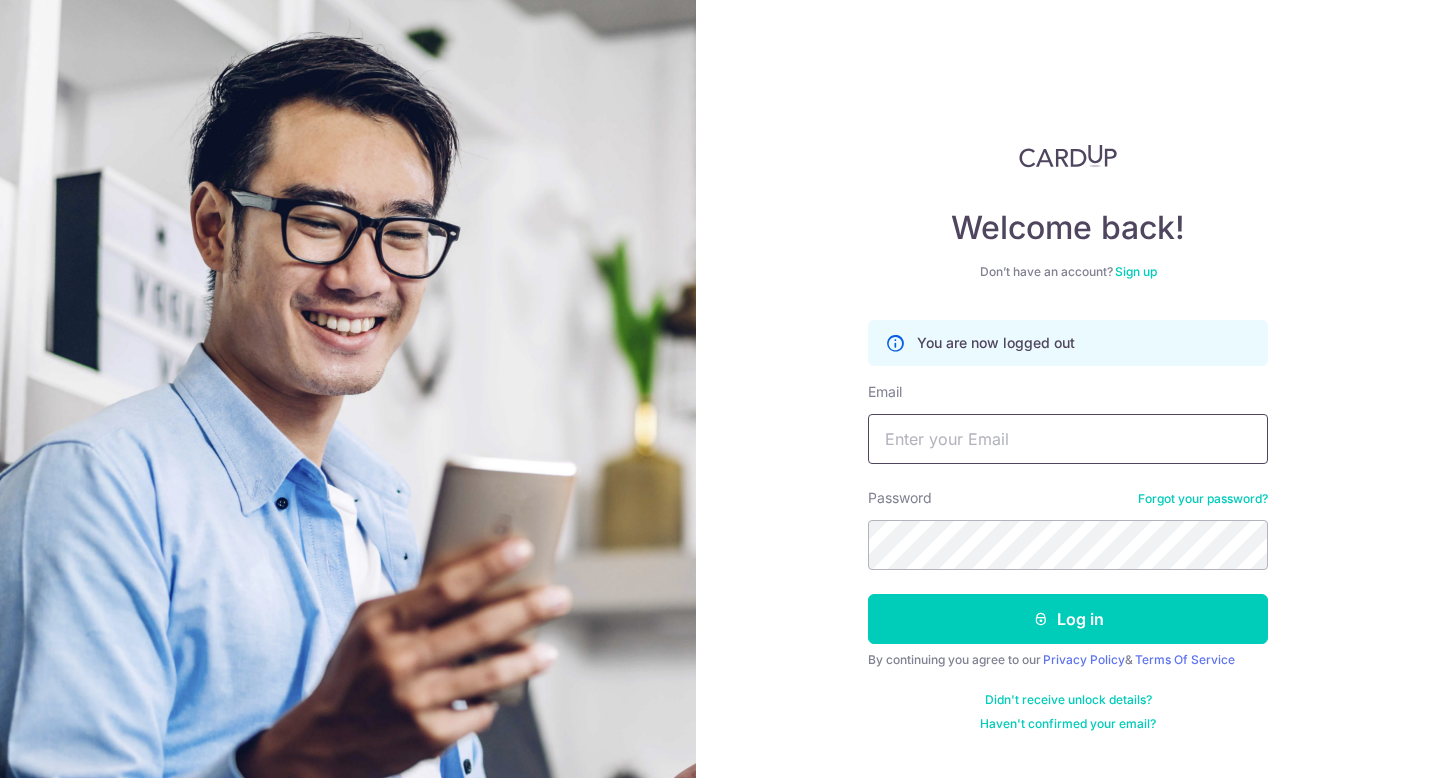 click on "Email" at bounding box center (1068, 439) 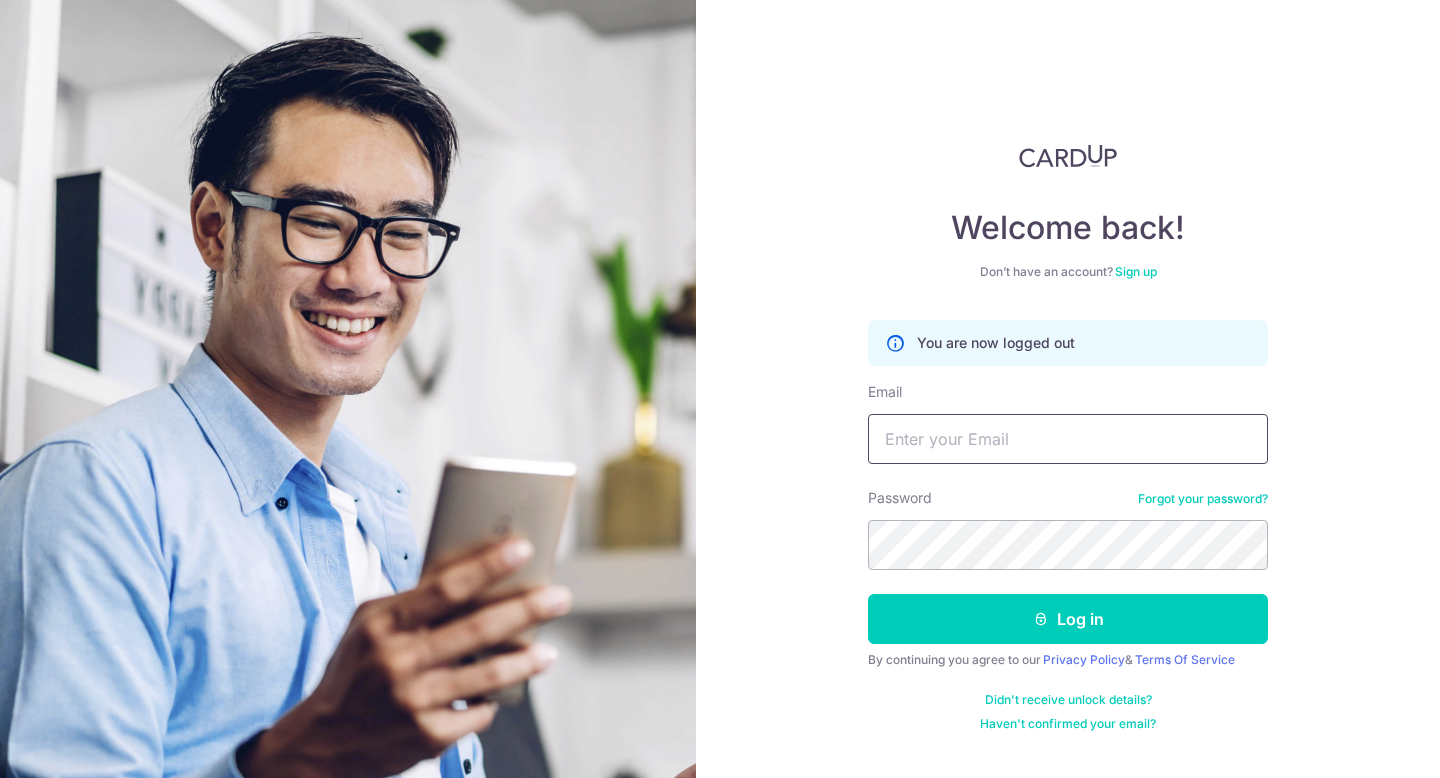 type on "[EMAIL]" 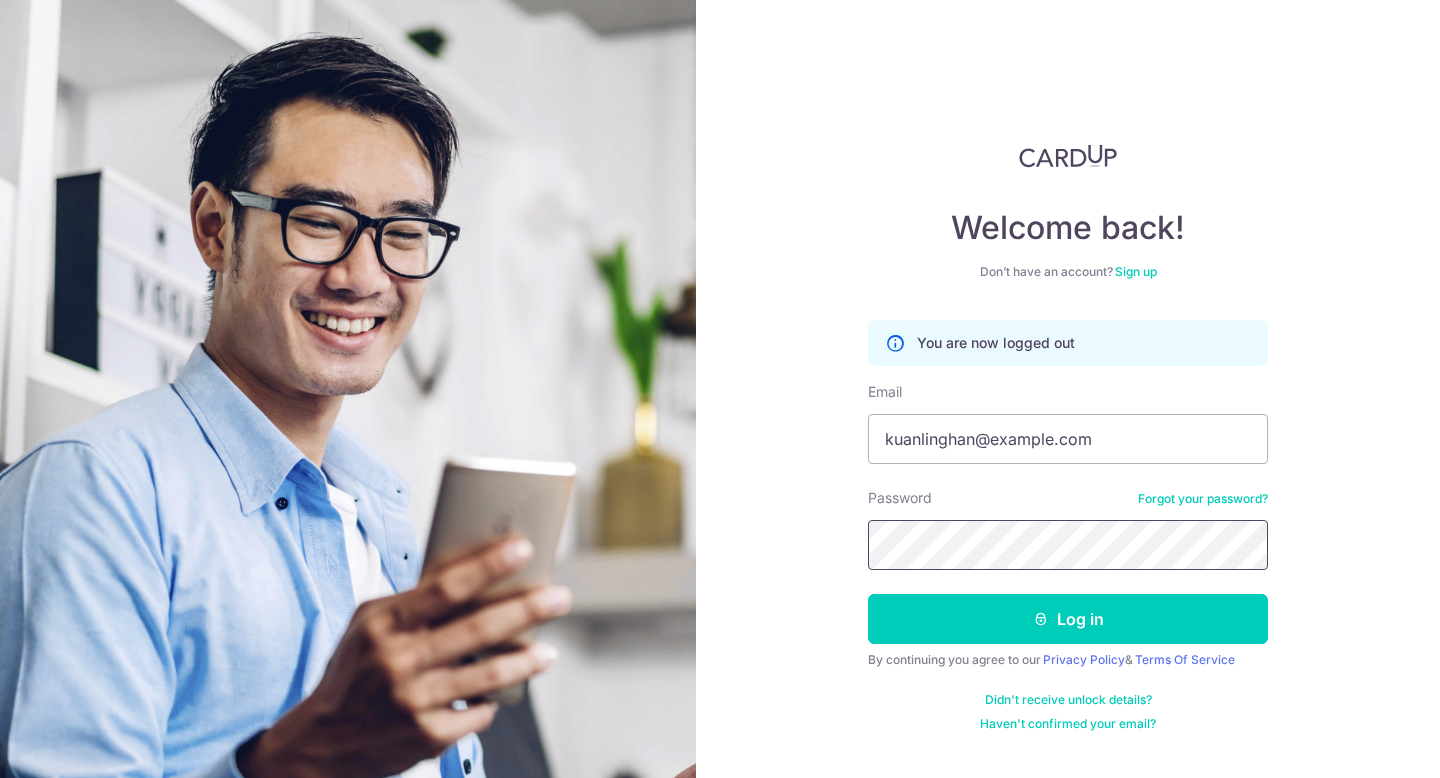 click on "Log in" at bounding box center (1068, 619) 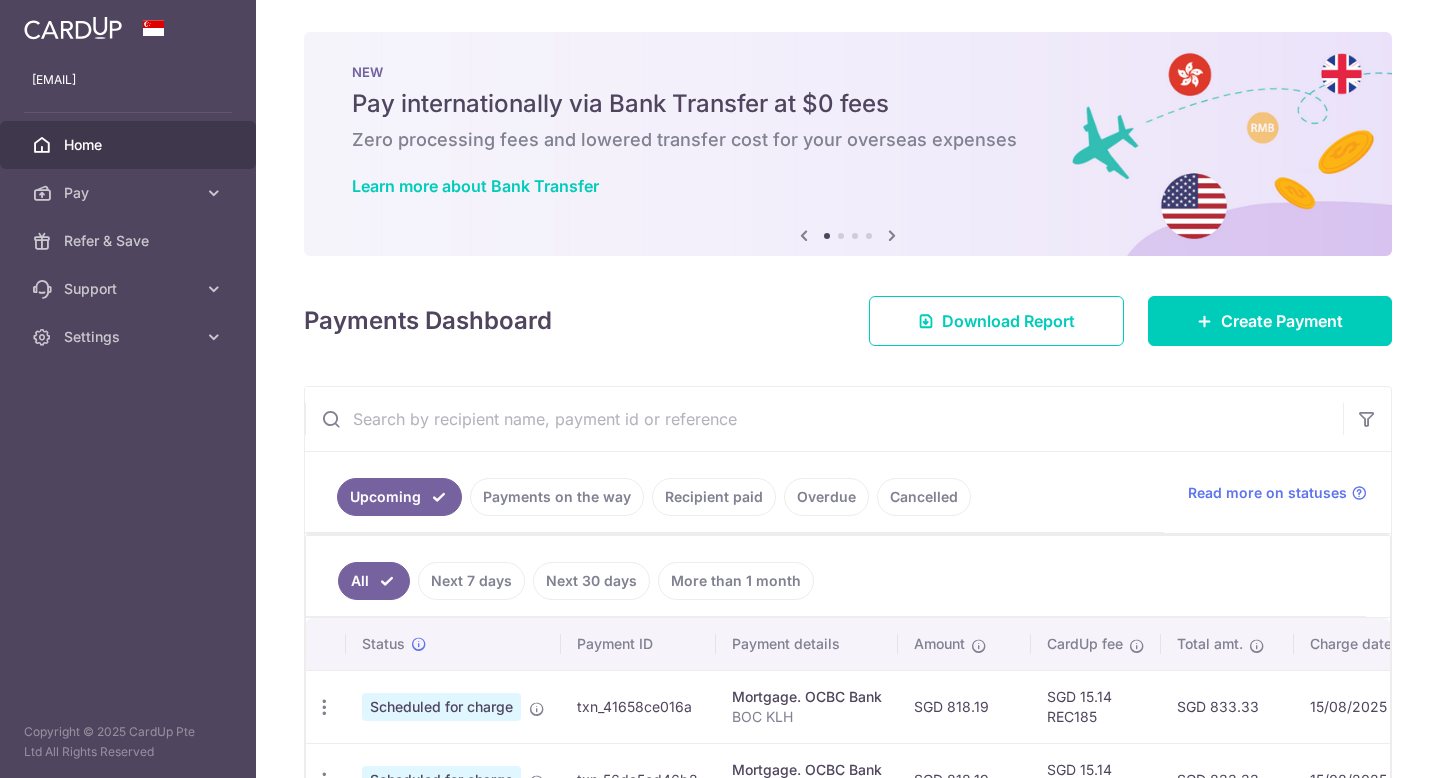 scroll, scrollTop: 0, scrollLeft: 0, axis: both 